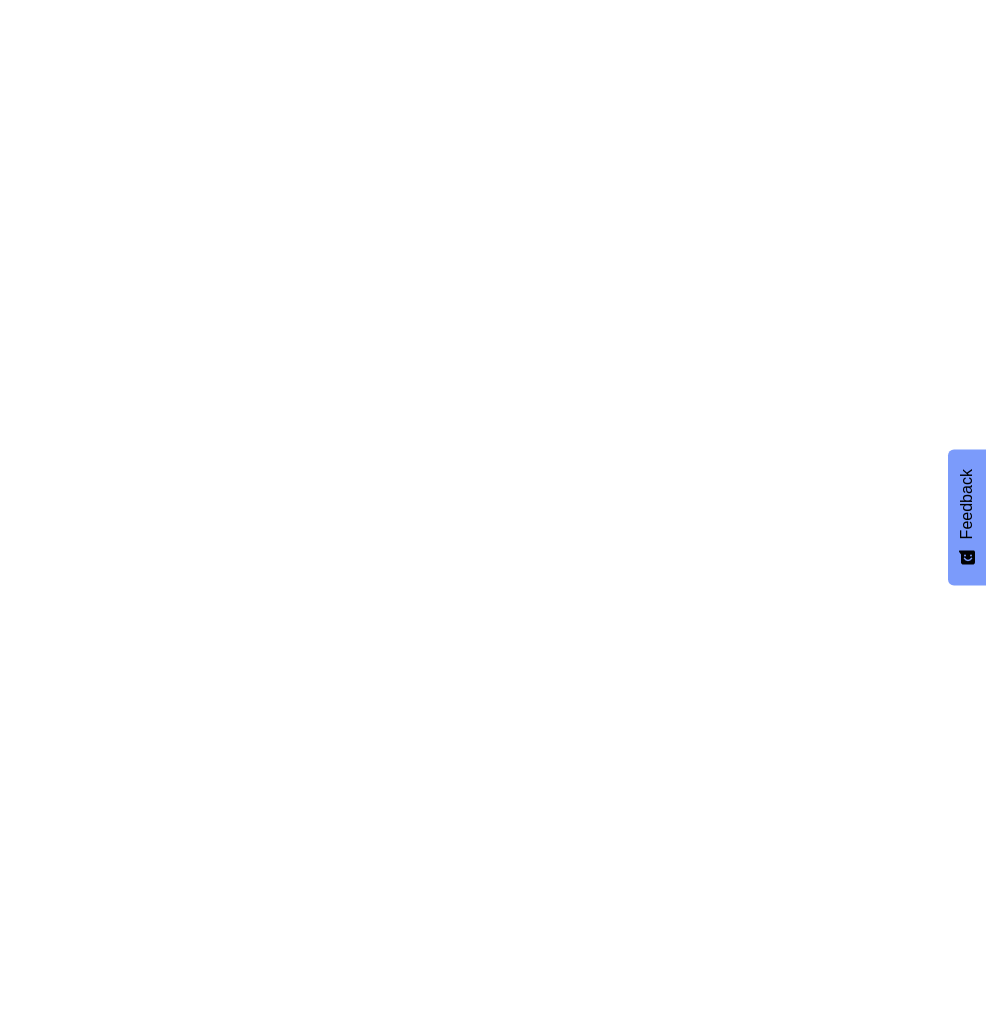 scroll, scrollTop: 0, scrollLeft: 0, axis: both 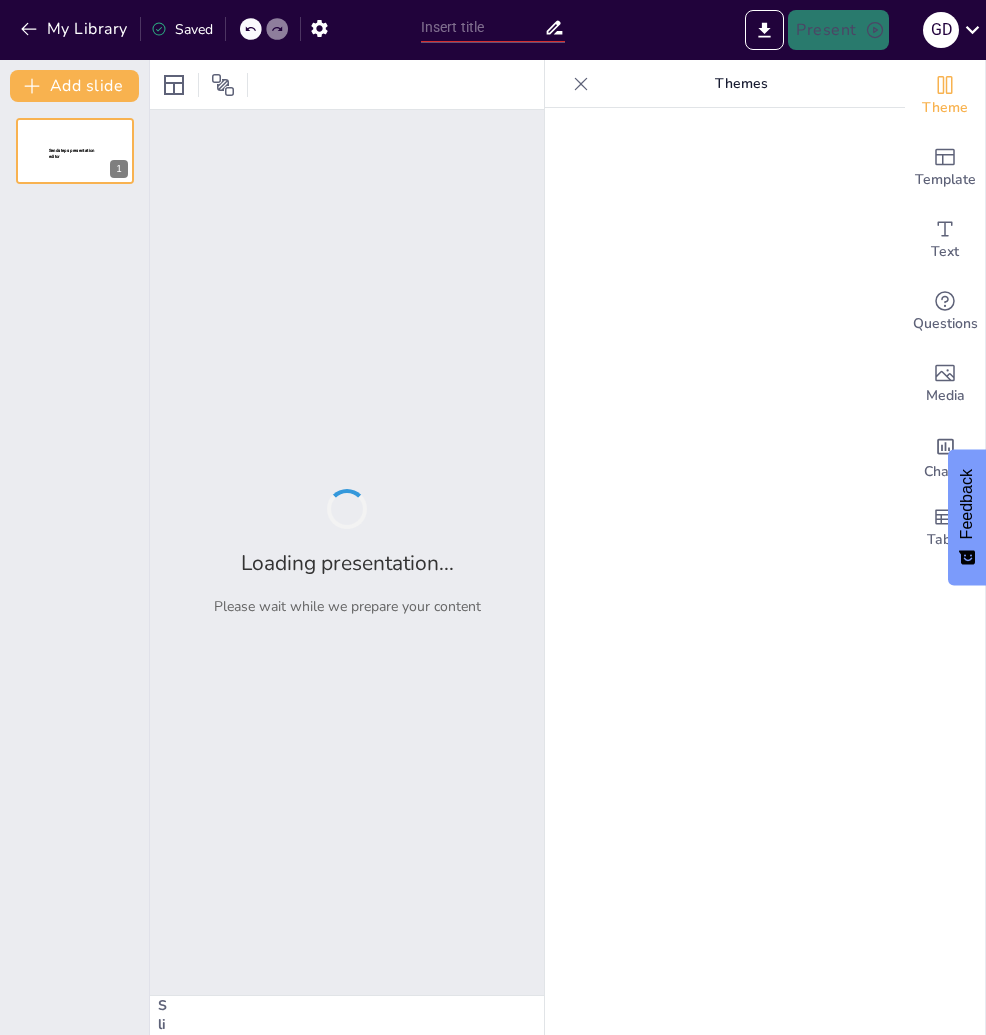 type on "Hydrogen Combustion: A Sustainable Solution for High-Performance SUVs" 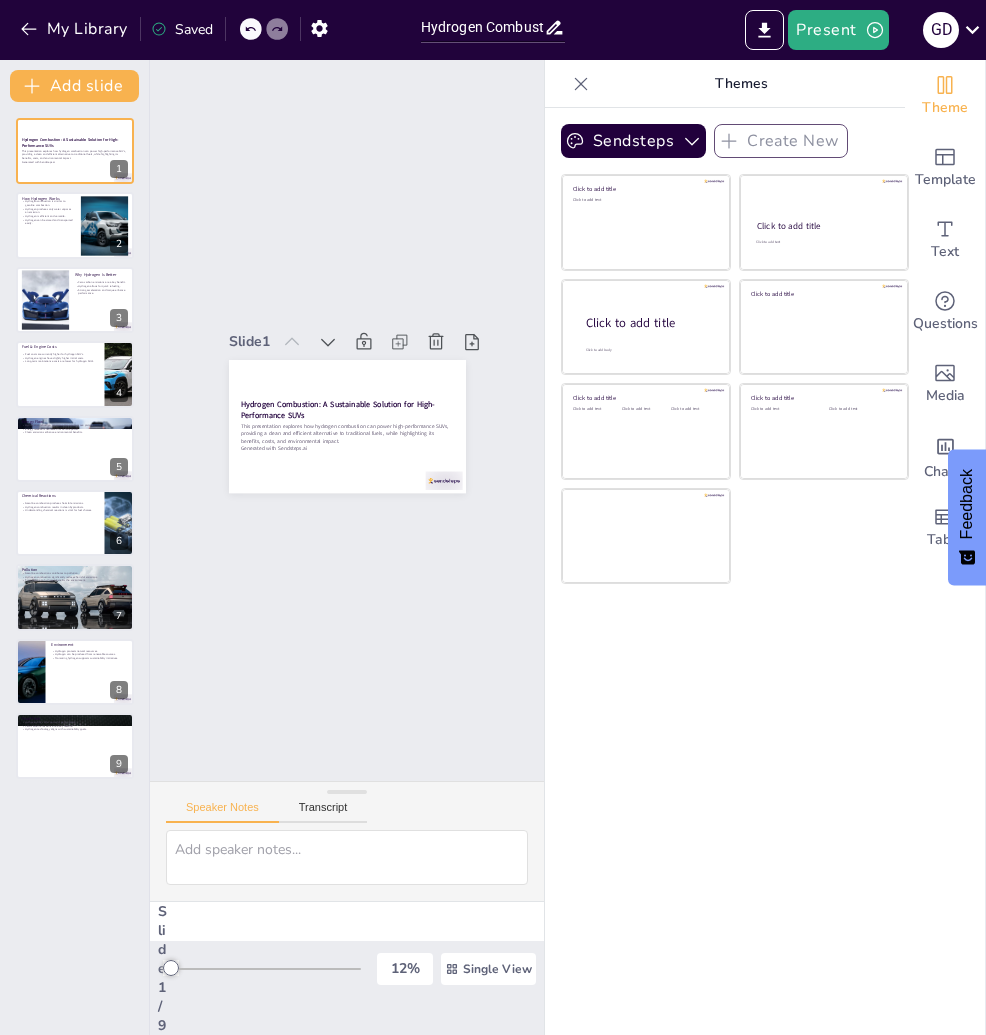 scroll, scrollTop: 0, scrollLeft: 0, axis: both 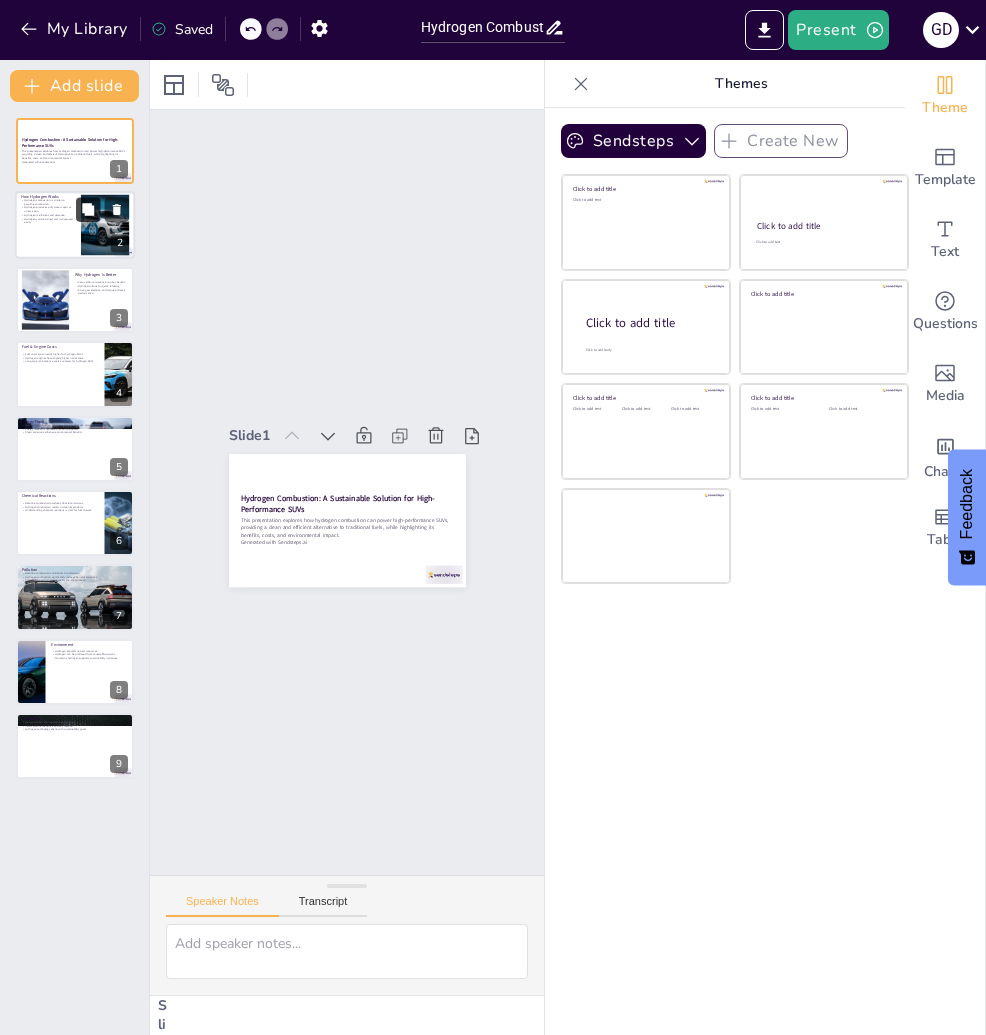 click 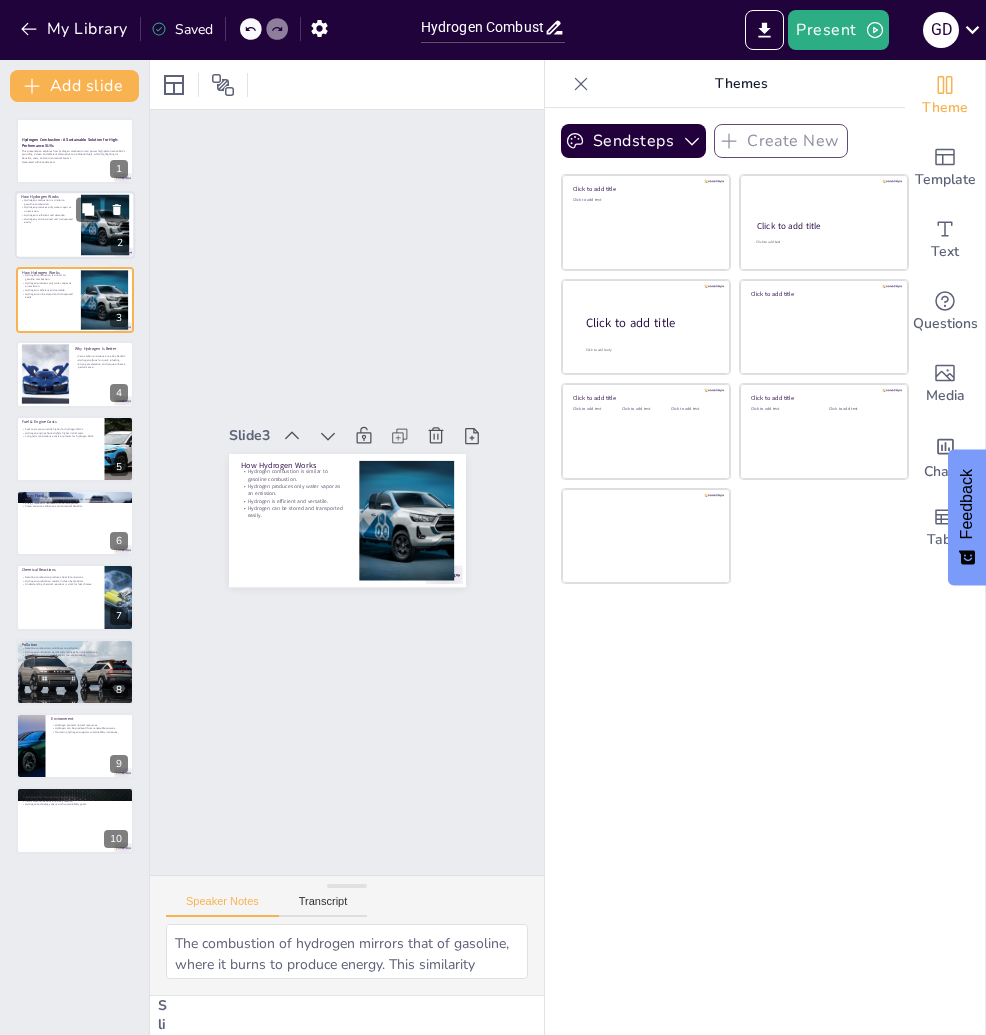 click on "Hydrogen can be stored and transported easily." at bounding box center [48, 220] 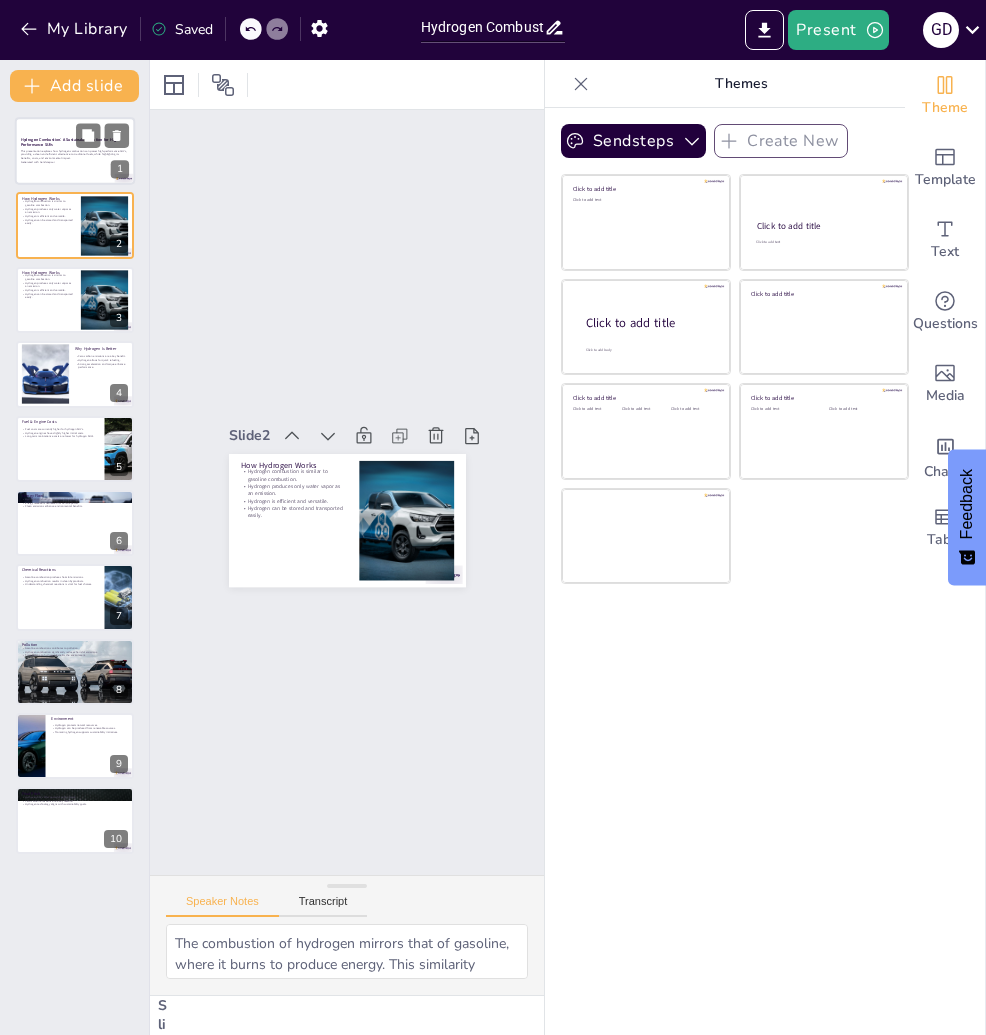 click on "Hydrogen Combustion: A Sustainable Solution for High-Performance SUVs" at bounding box center [75, 142] 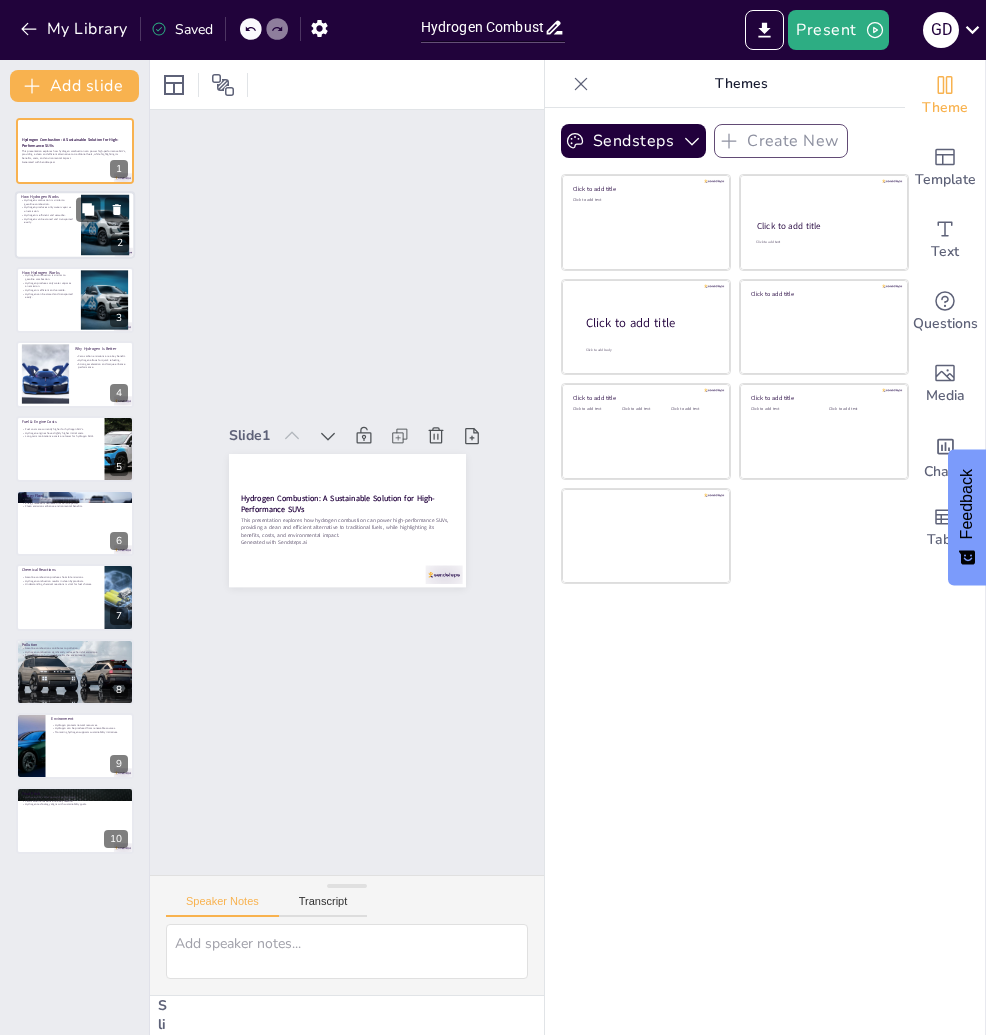 click on "Hydrogen produces only water vapor as an emission." at bounding box center [48, 209] 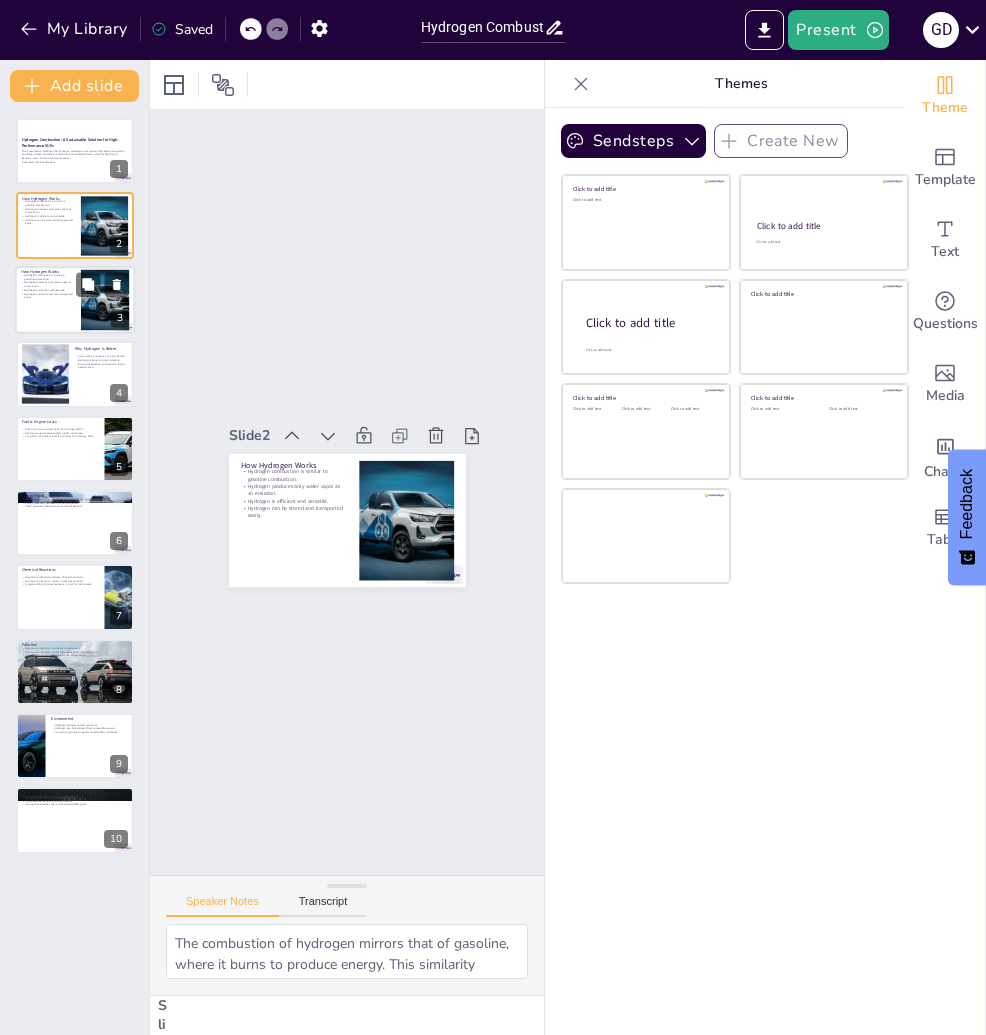 click on "Hydrogen is efficient and versatile." at bounding box center [48, 290] 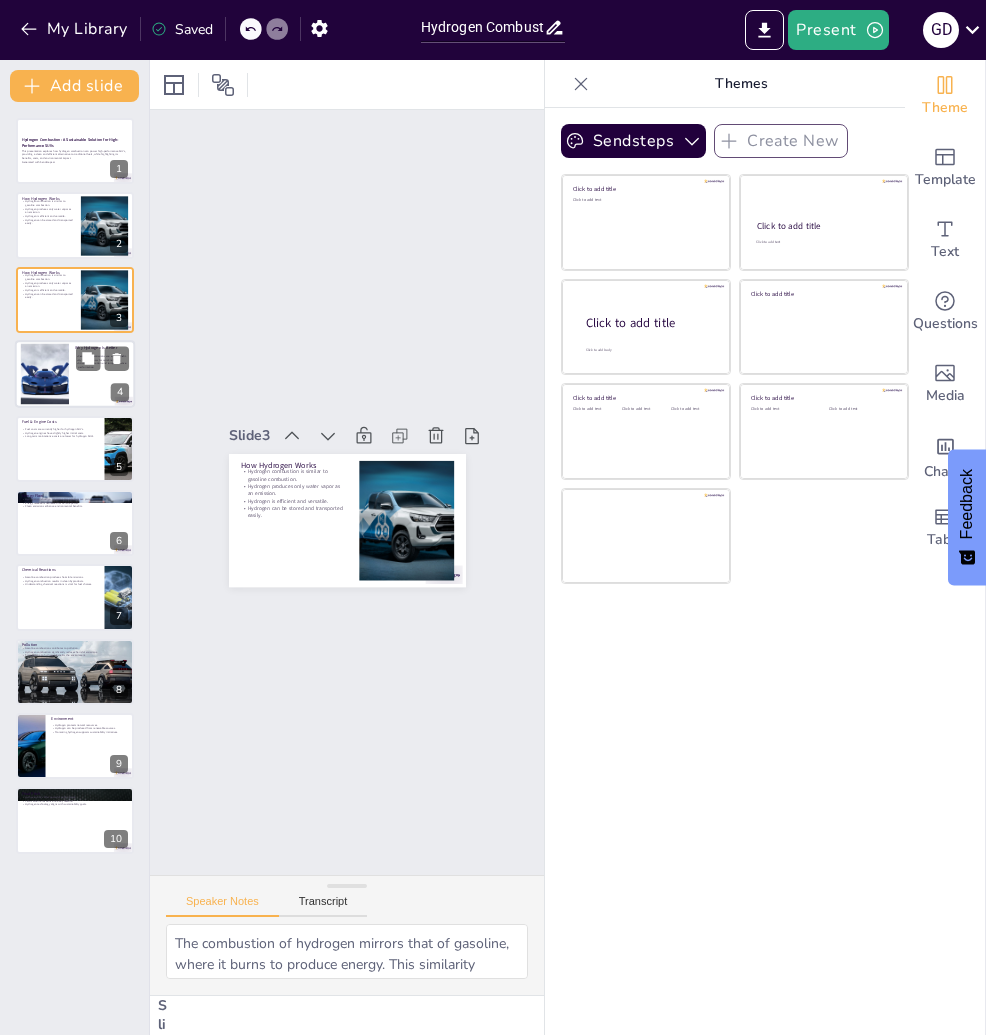 click at bounding box center [45, 374] 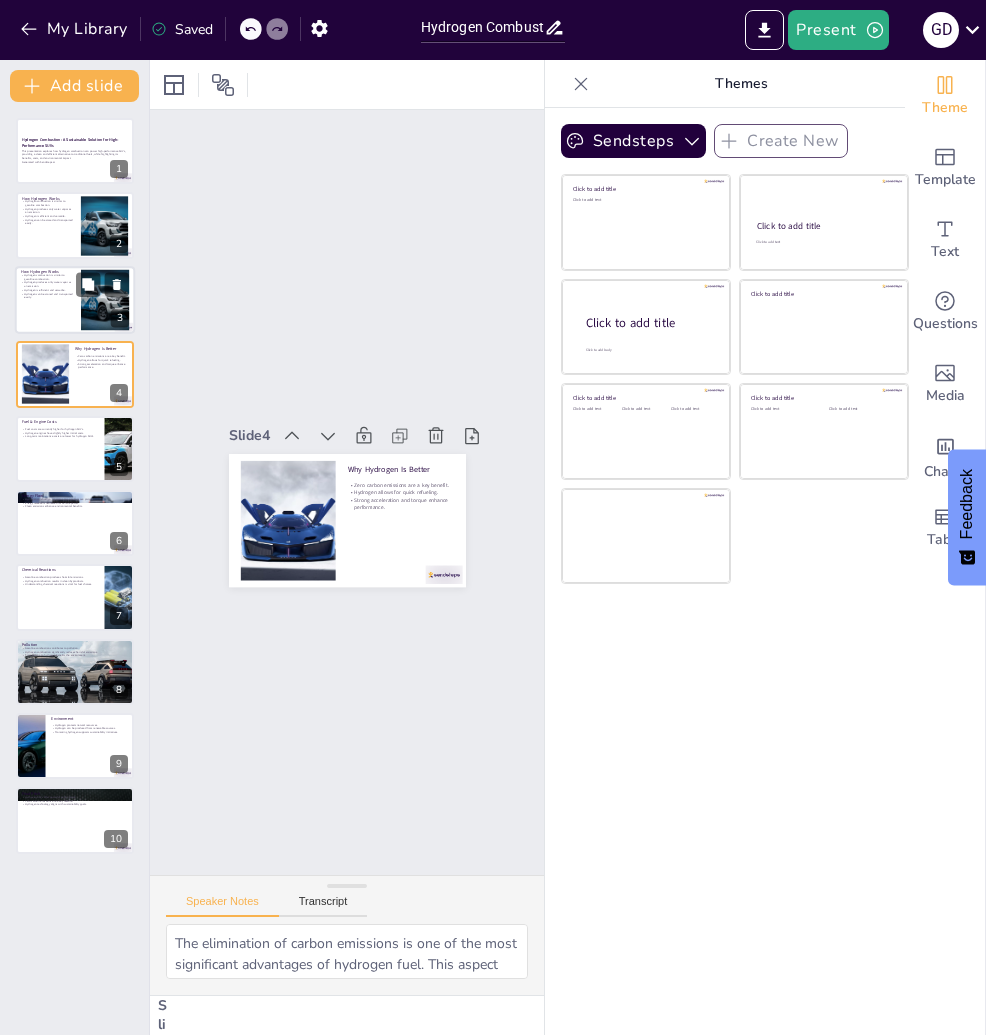click on "Hydrogen can be stored and transported easily." at bounding box center [48, 295] 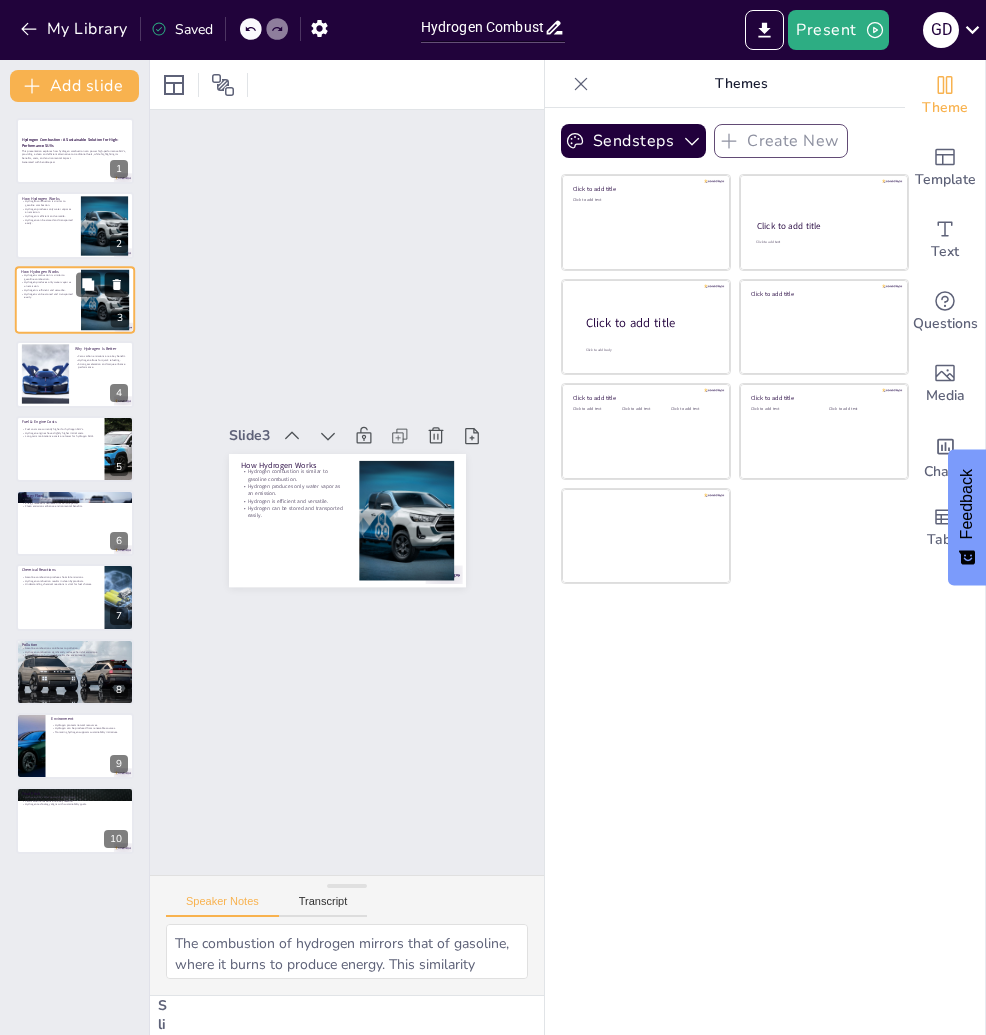 click 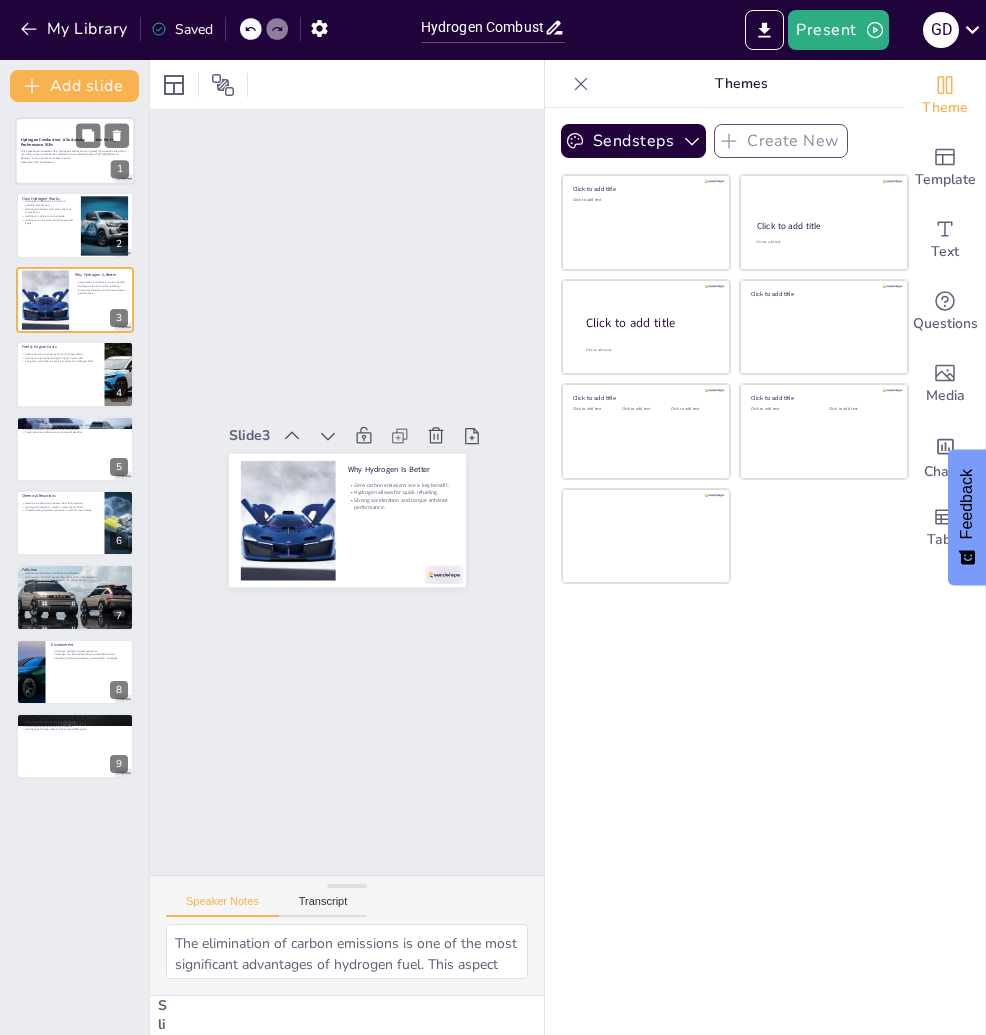 click on "This presentation explores how hydrogen combustion can power high-performance SUVs, providing a clean and efficient alternative to traditional fuels, while highlighting its benefits, costs, and environmental impact." at bounding box center [75, 154] 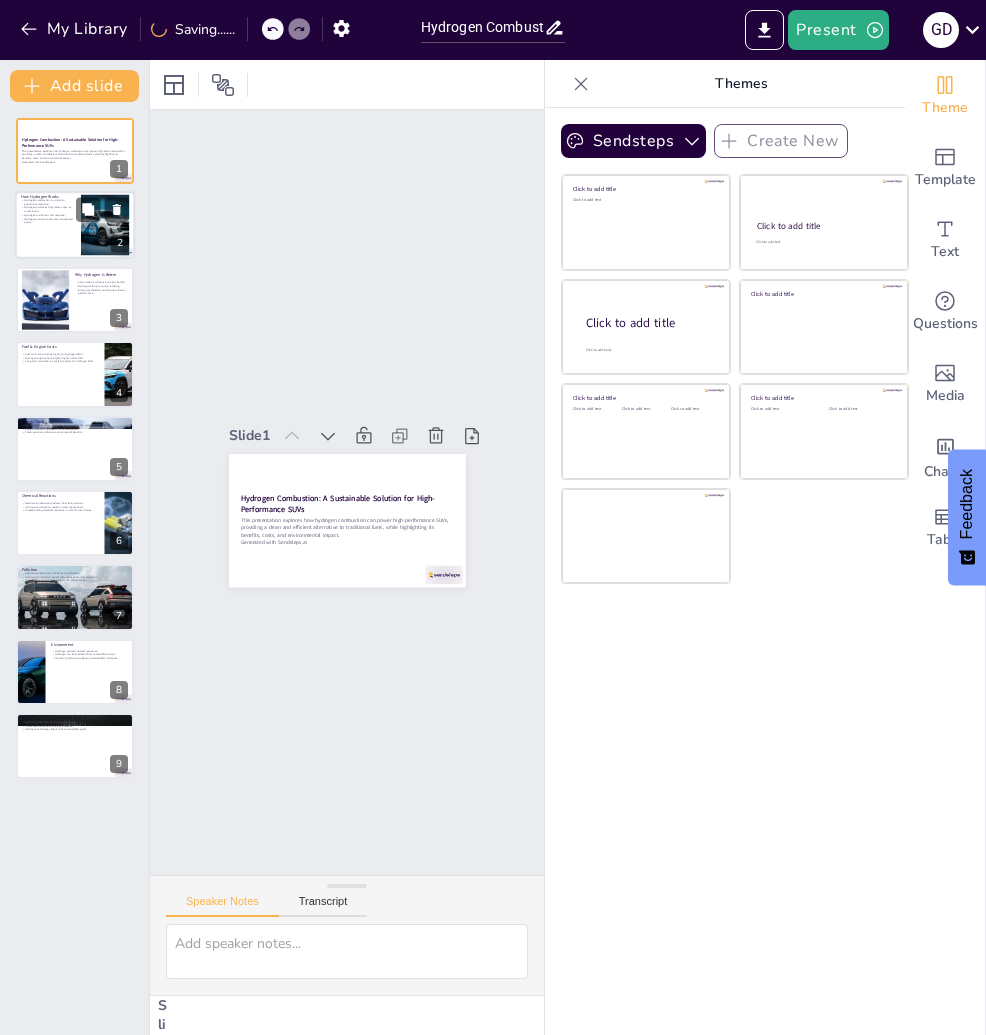 click at bounding box center (75, 226) 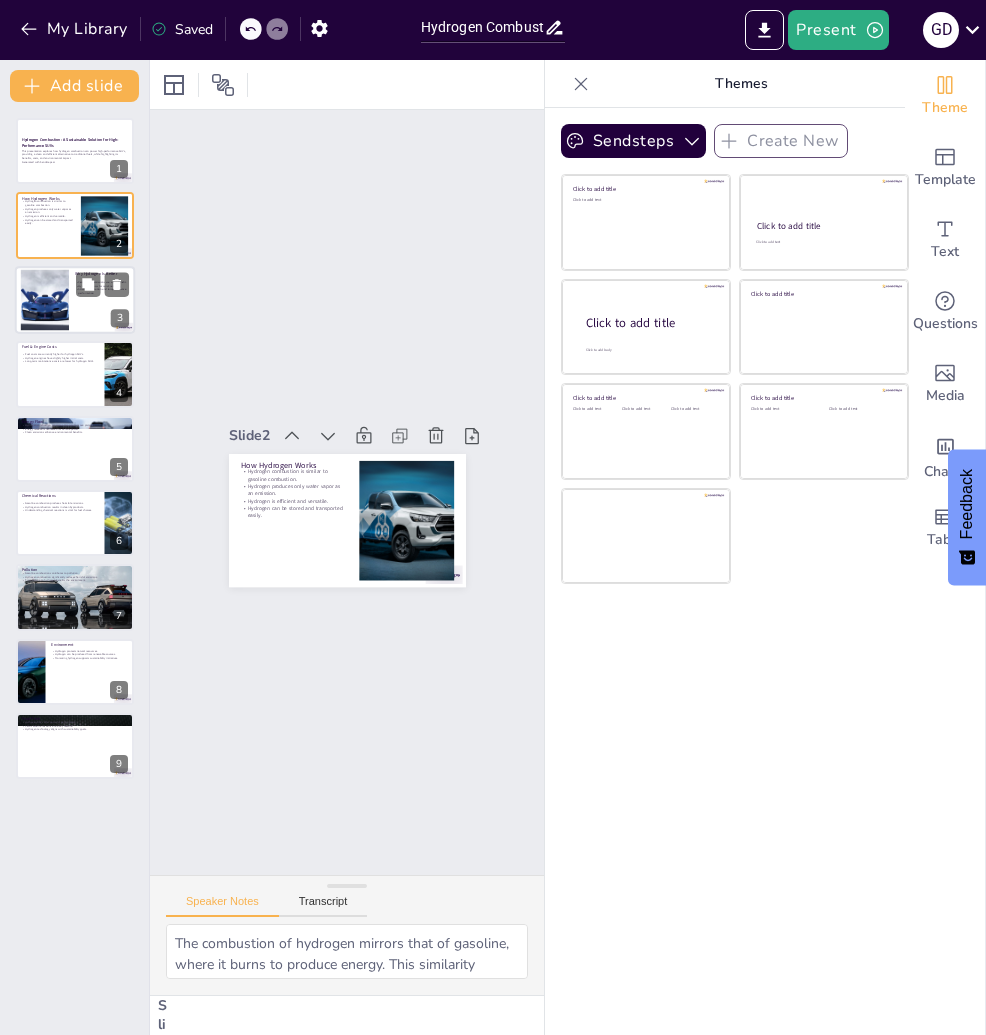 click at bounding box center (45, 299) 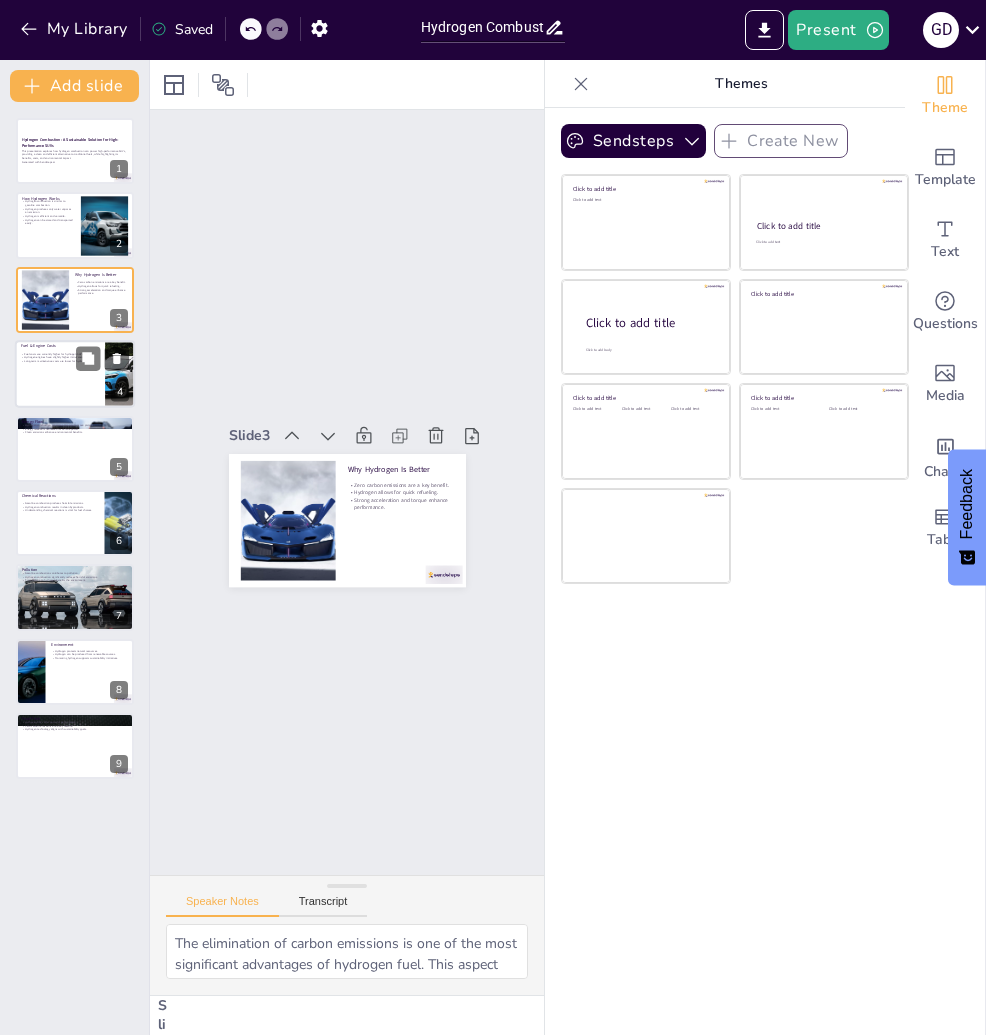 click at bounding box center (75, 374) 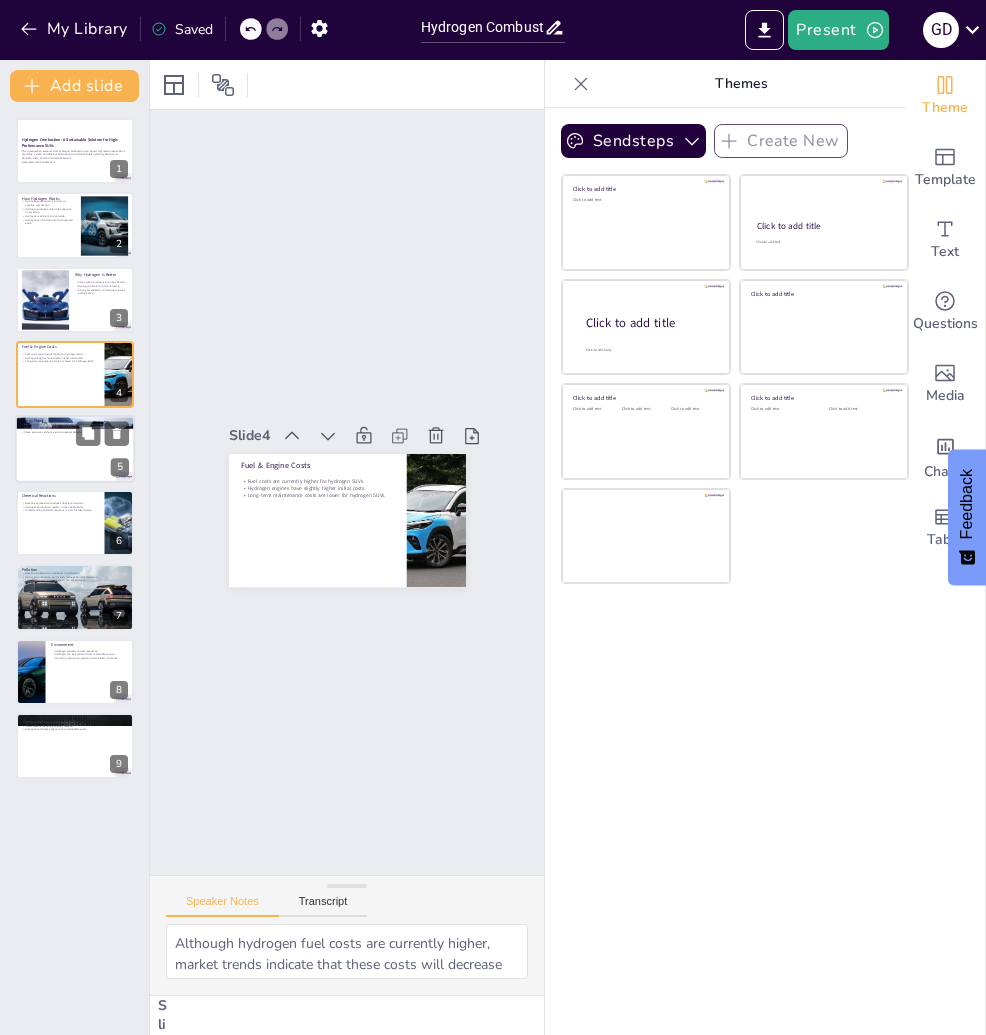 click at bounding box center (75, 449) 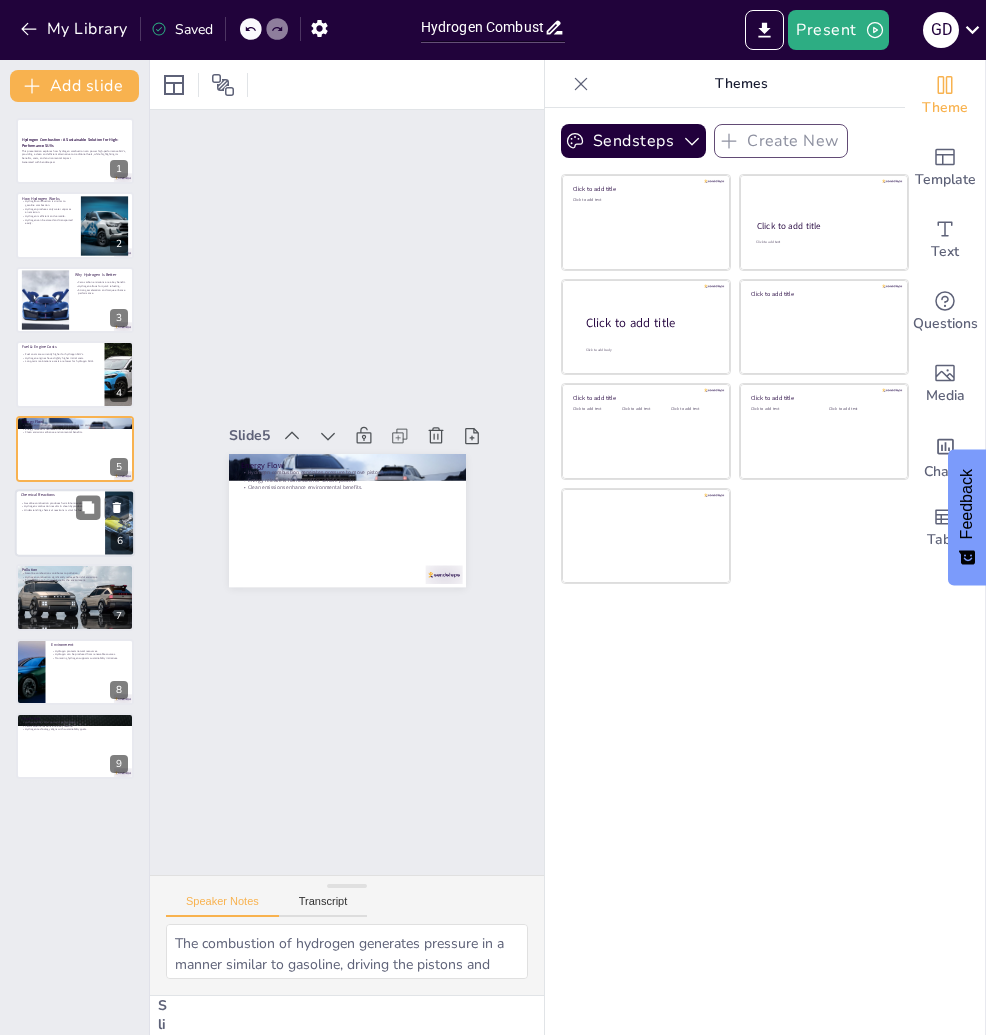 click at bounding box center (75, 523) 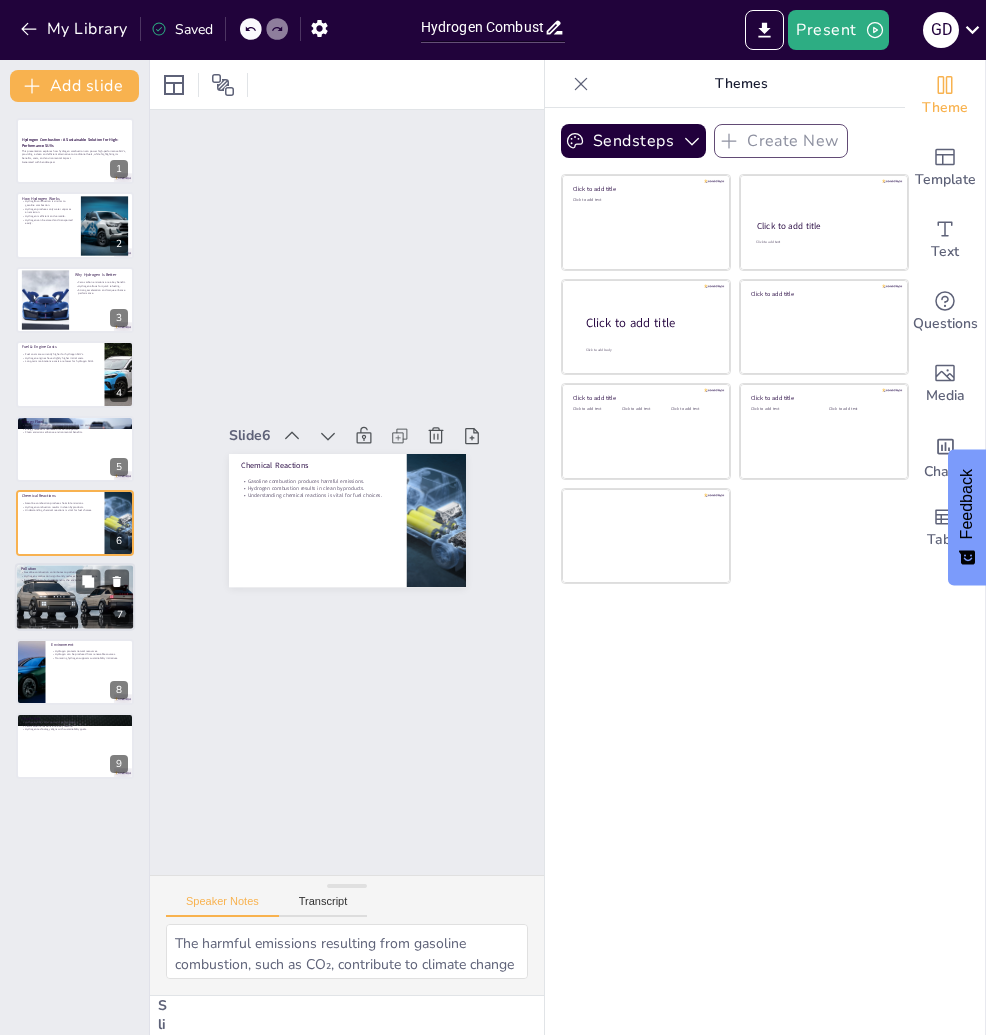 click at bounding box center [75, 597] 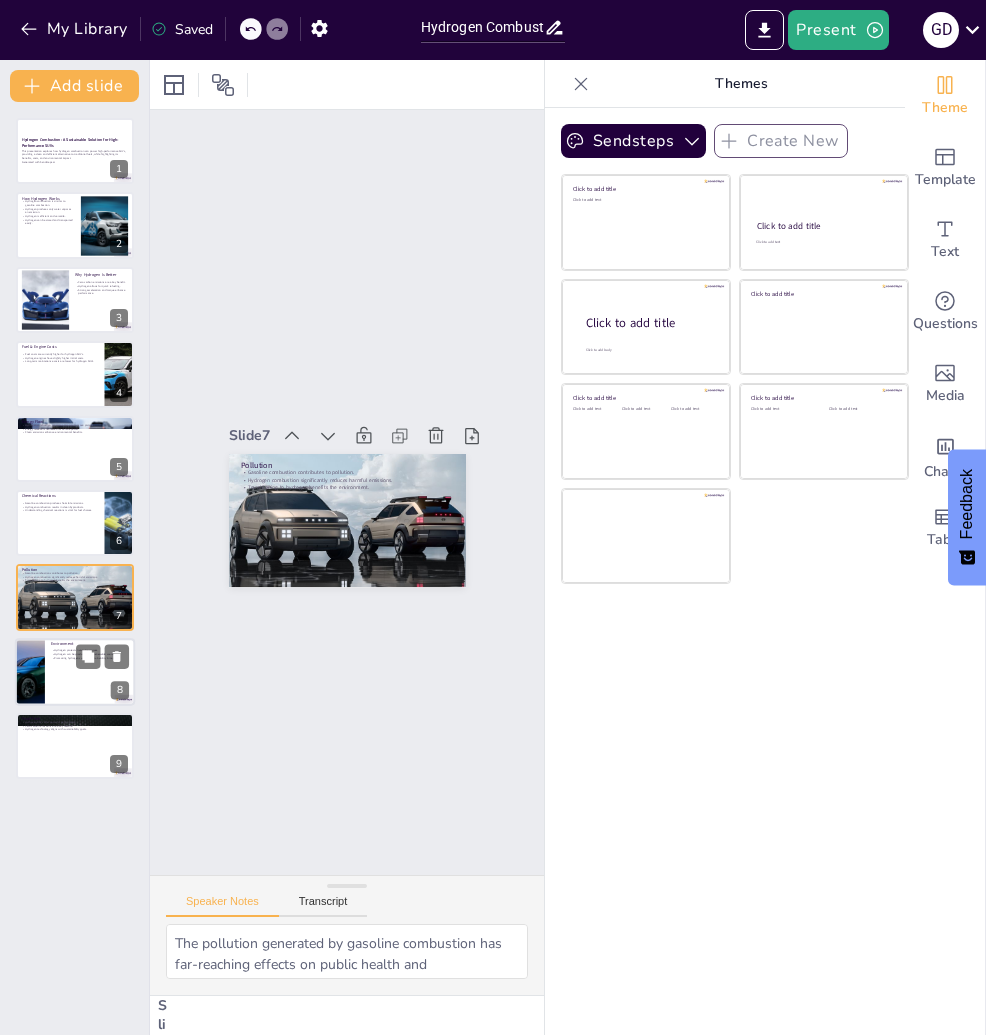 click on "Hydrogen protects natural resources. Hydrogen can be produced from renewable sources. Promoting hydrogen supports sustainability initiatives." at bounding box center [90, 654] 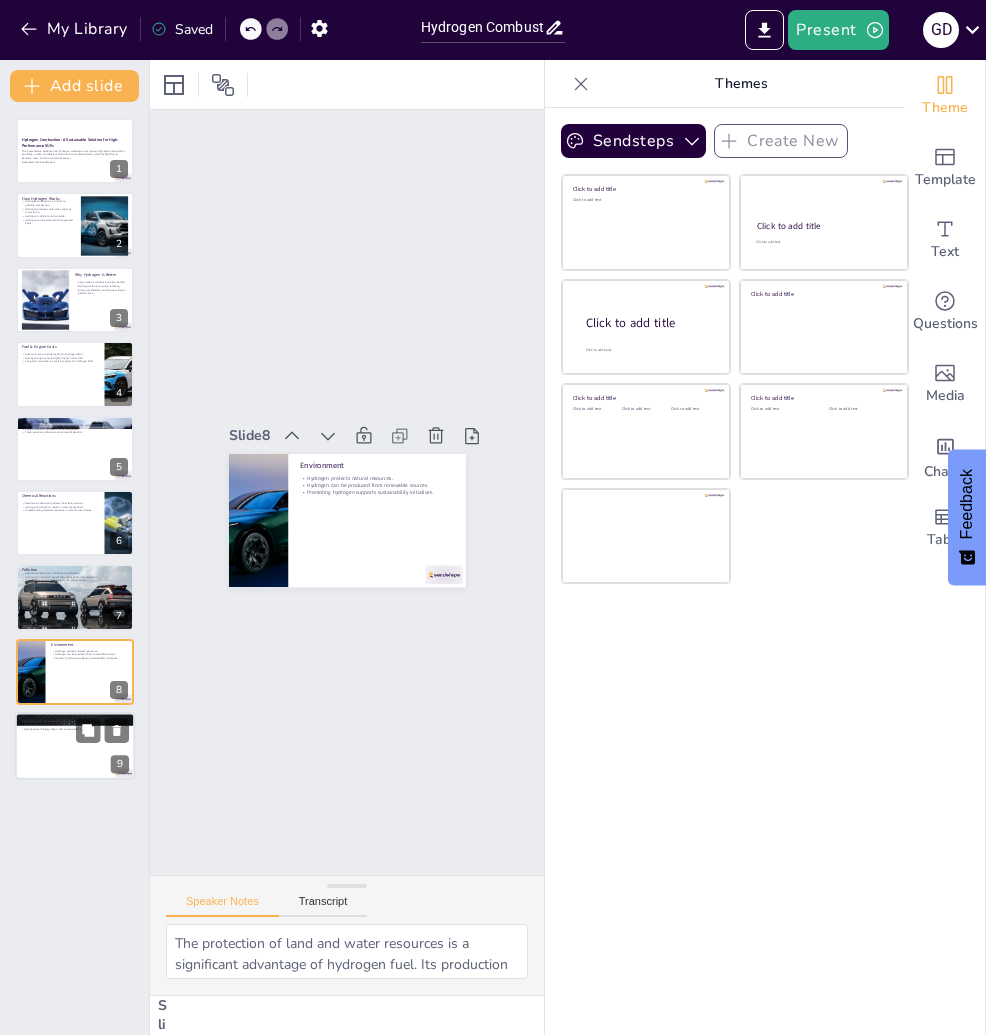 click at bounding box center (75, 746) 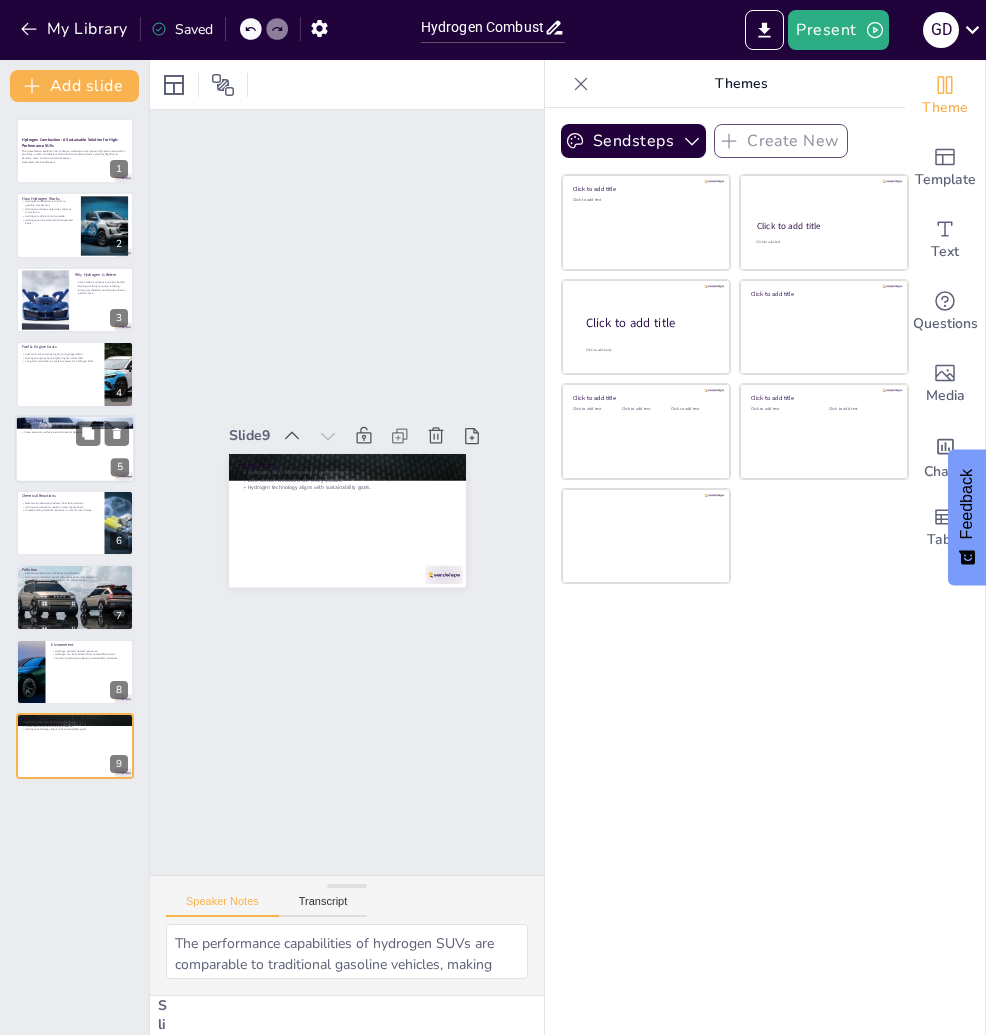 click at bounding box center (75, 449) 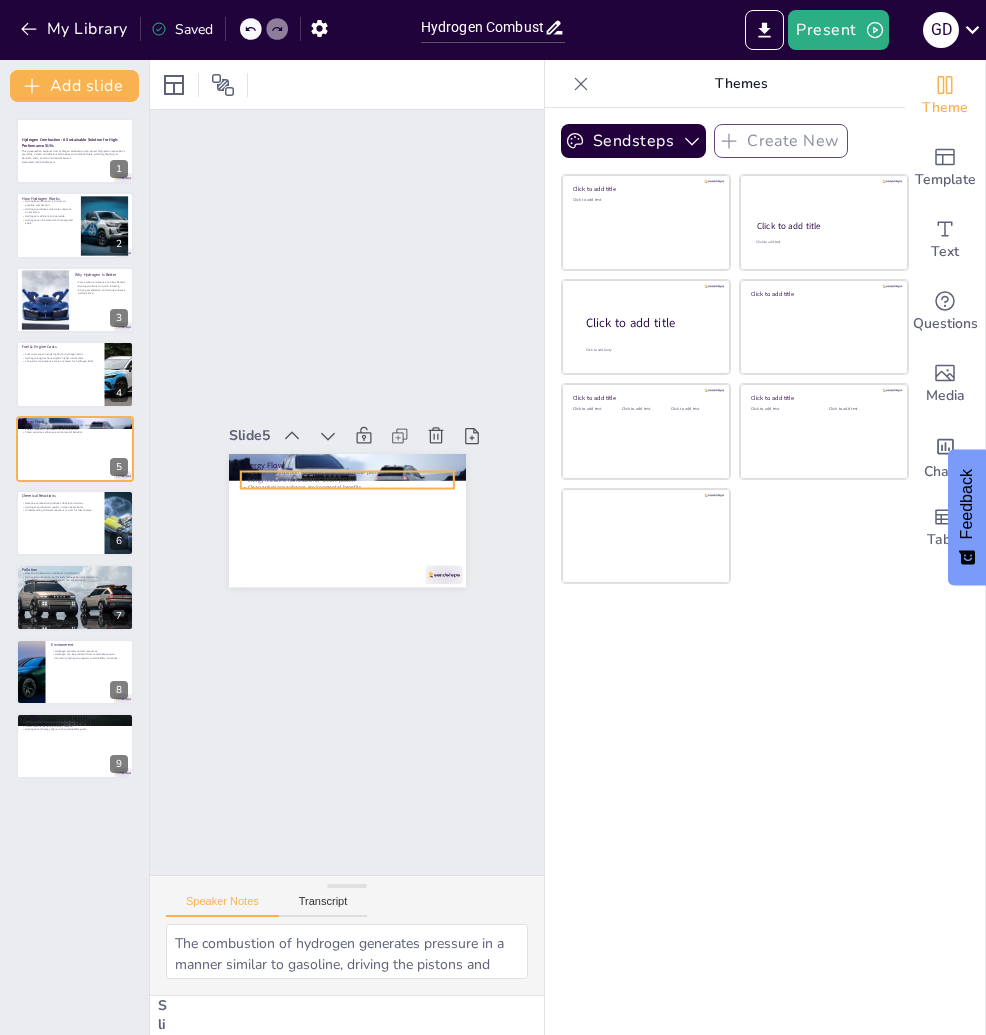 click on "Energy release is harnessed for vehicle power." at bounding box center [348, 480] 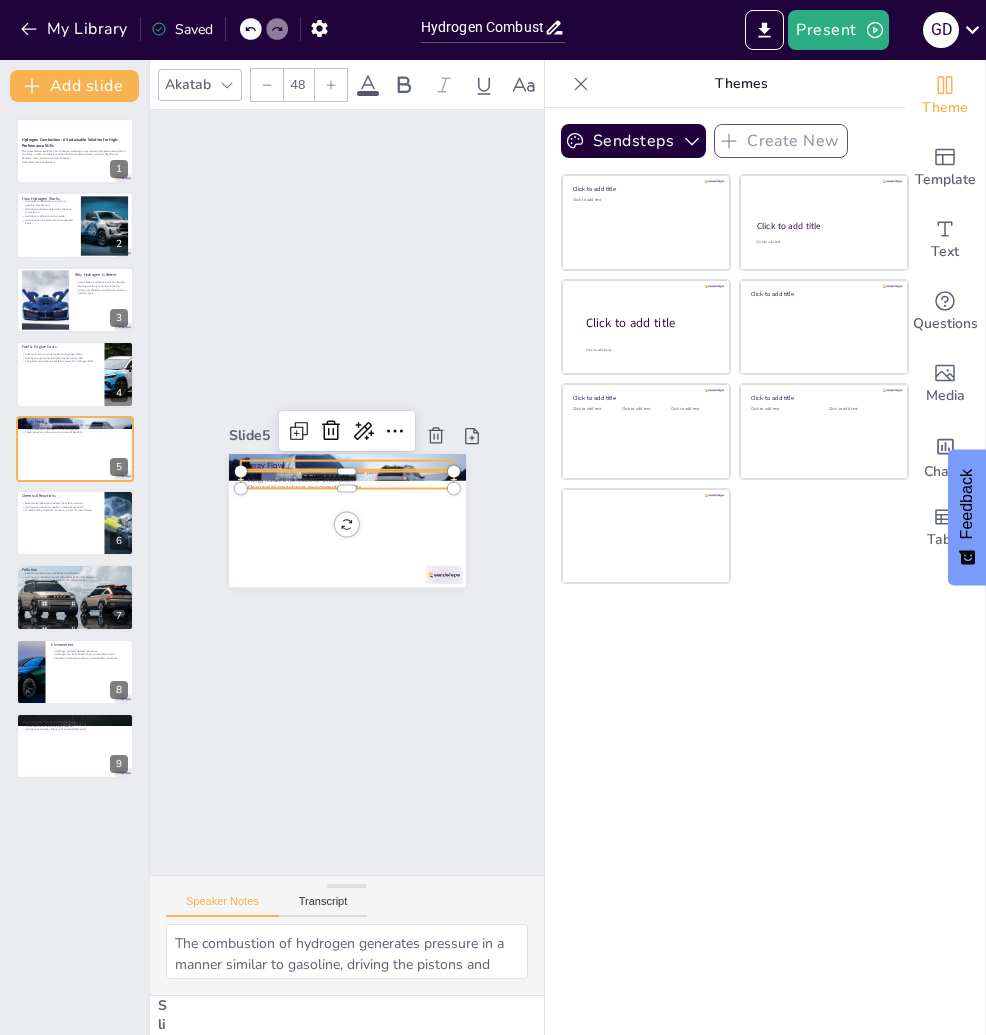 click on "Energy Flow" at bounding box center (346, 464) 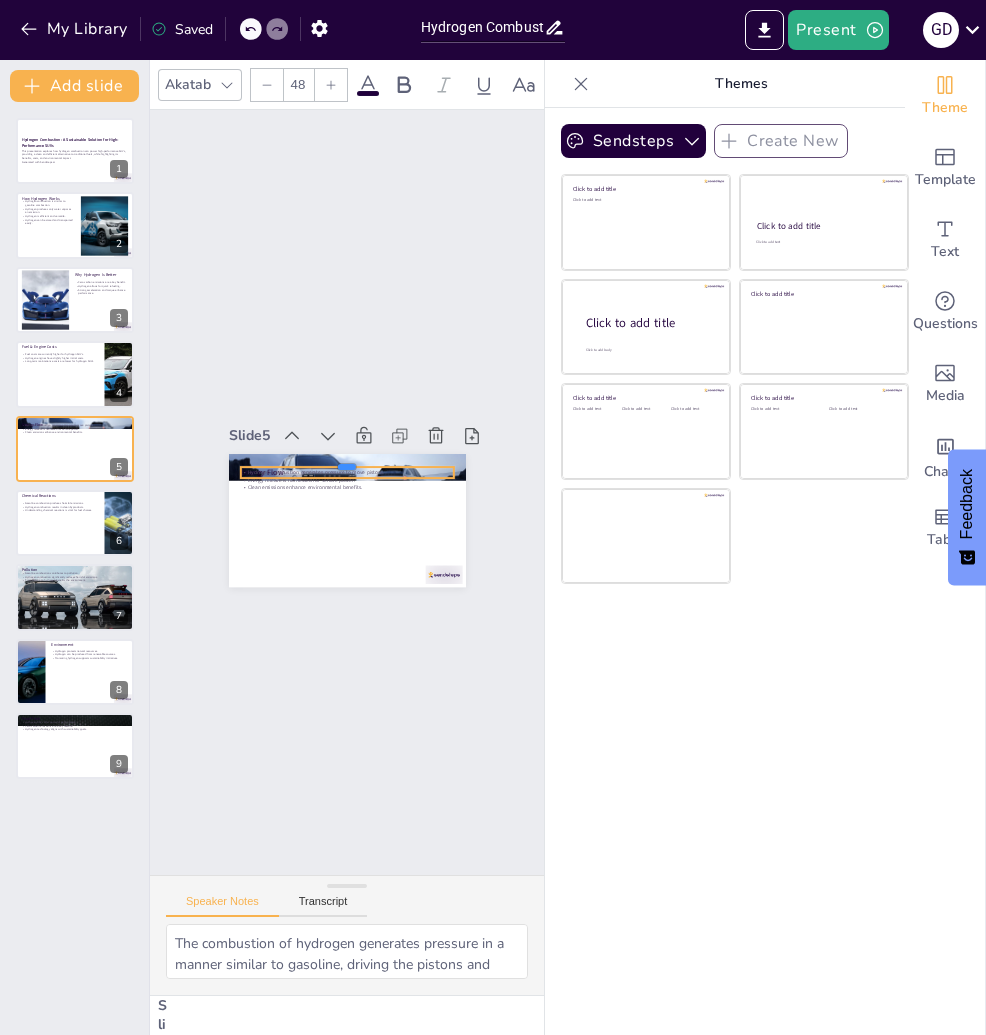 drag, startPoint x: 245, startPoint y: 444, endPoint x: 247, endPoint y: 490, distance: 46.043457 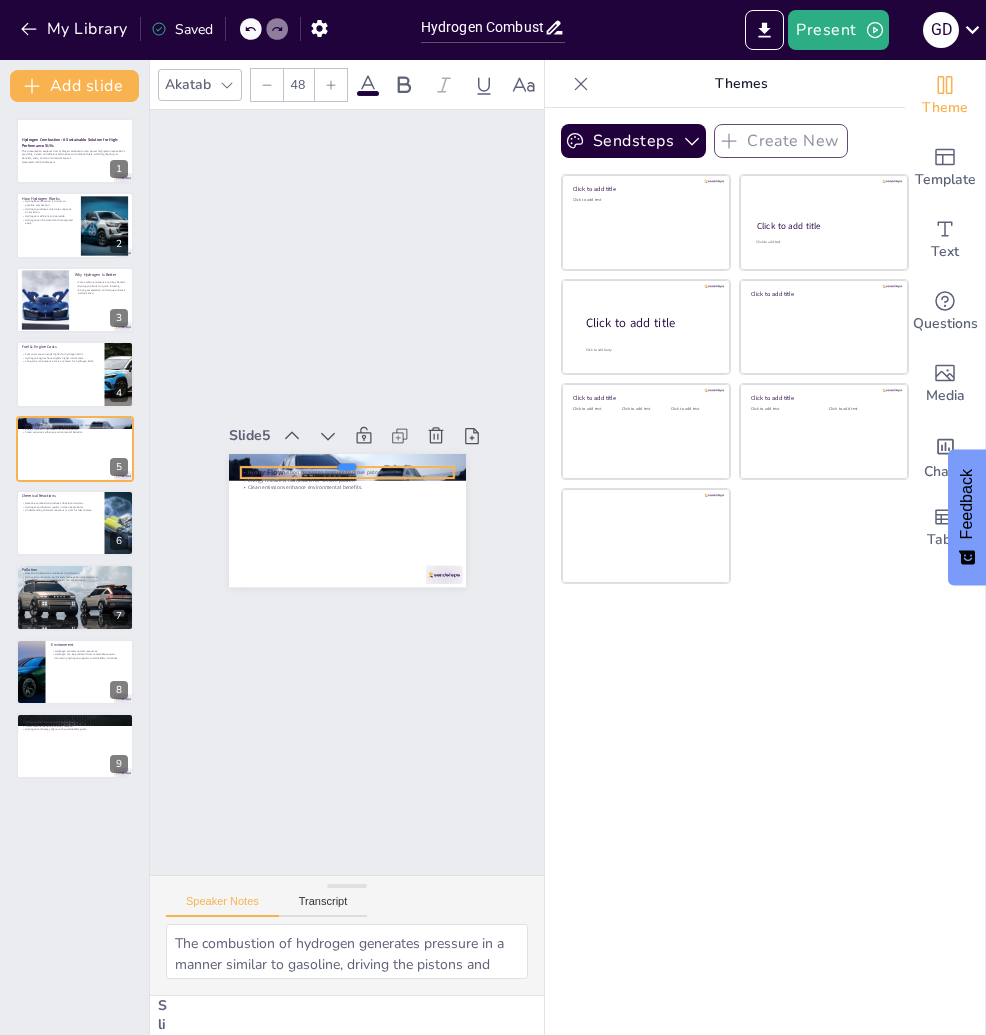 click on "Energy Flow Hydrogen combustion generates pressure to move pistons. Energy release is harnessed for vehicle power. Clean emissions enhance environmental benefits." at bounding box center (344, 520) 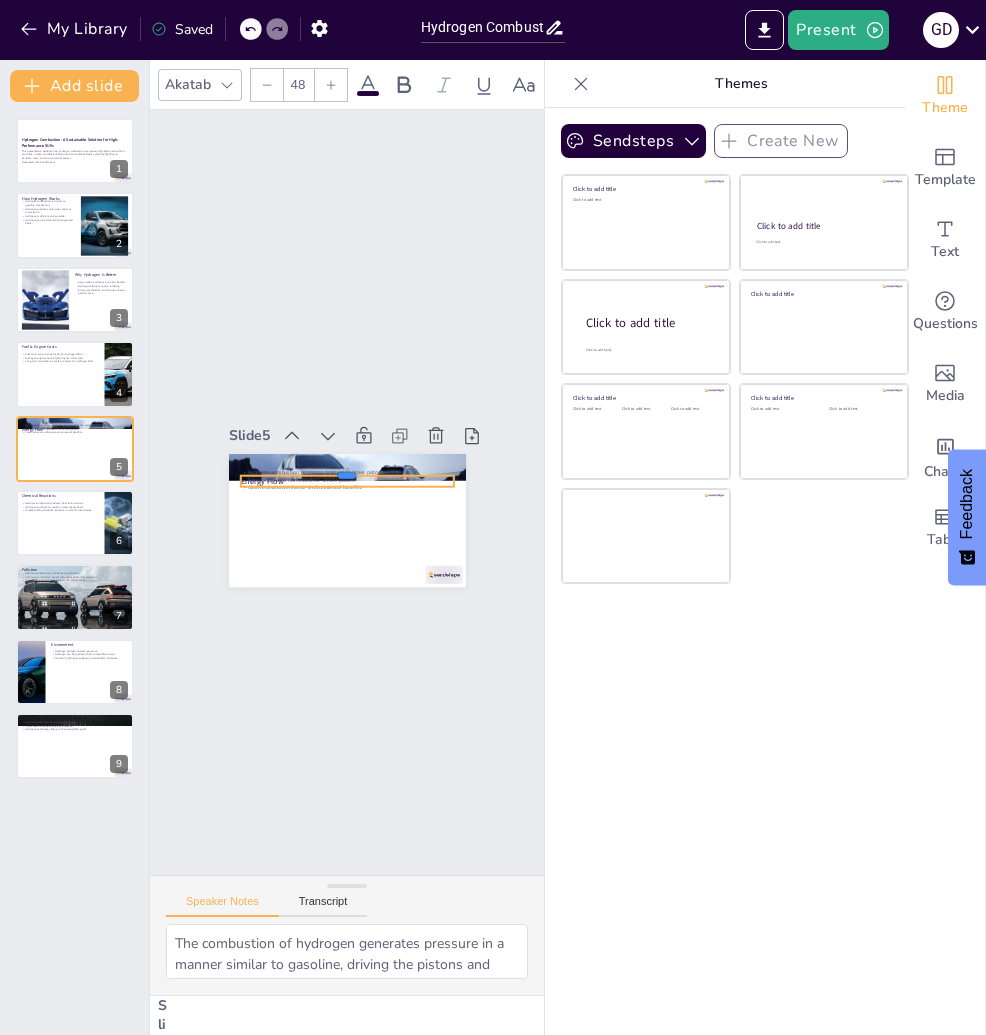 drag, startPoint x: 292, startPoint y: 448, endPoint x: 279, endPoint y: 495, distance: 48.76474 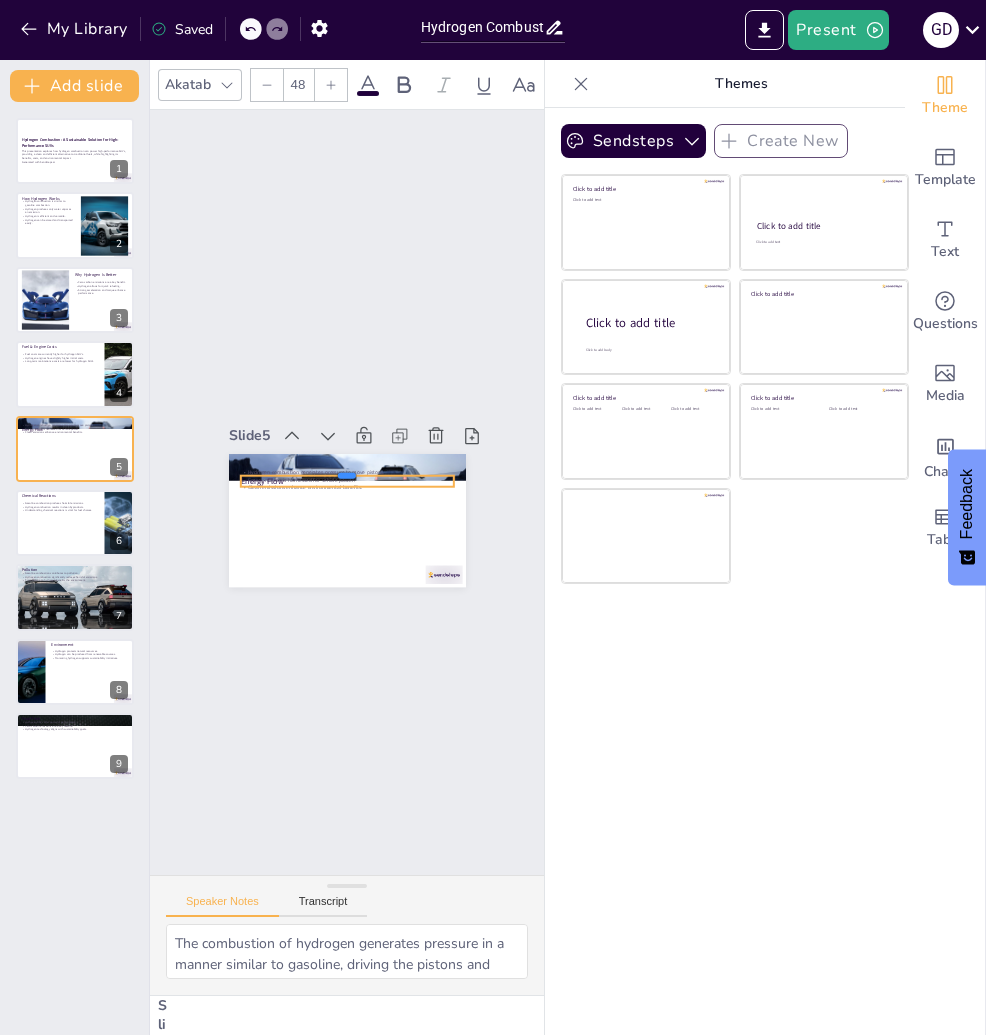 click on "Energy Flow Hydrogen combustion generates pressure to move pistons. Energy release is harnessed for vehicle power. Clean emissions enhance environmental benefits." at bounding box center (341, 520) 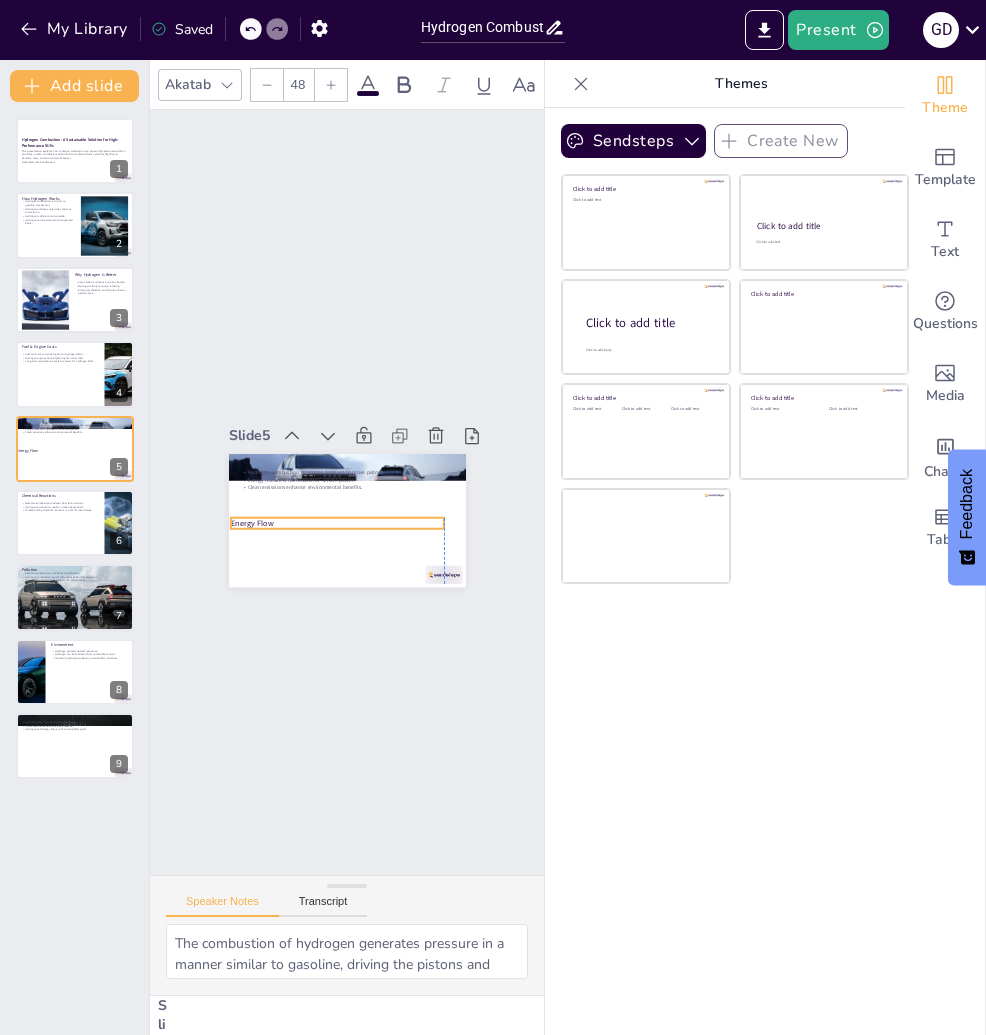 drag, startPoint x: 270, startPoint y: 464, endPoint x: 262, endPoint y: 511, distance: 47.67599 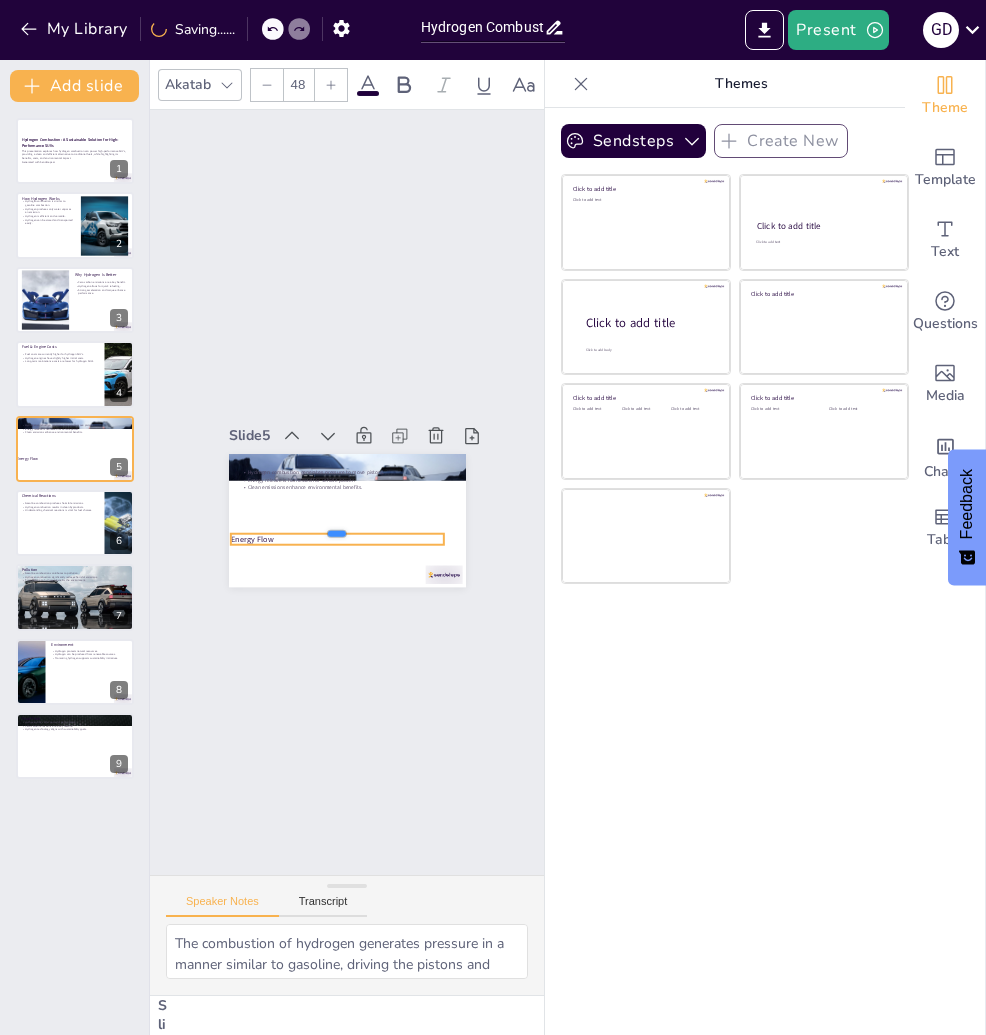 drag, startPoint x: 261, startPoint y: 507, endPoint x: 281, endPoint y: 503, distance: 20.396078 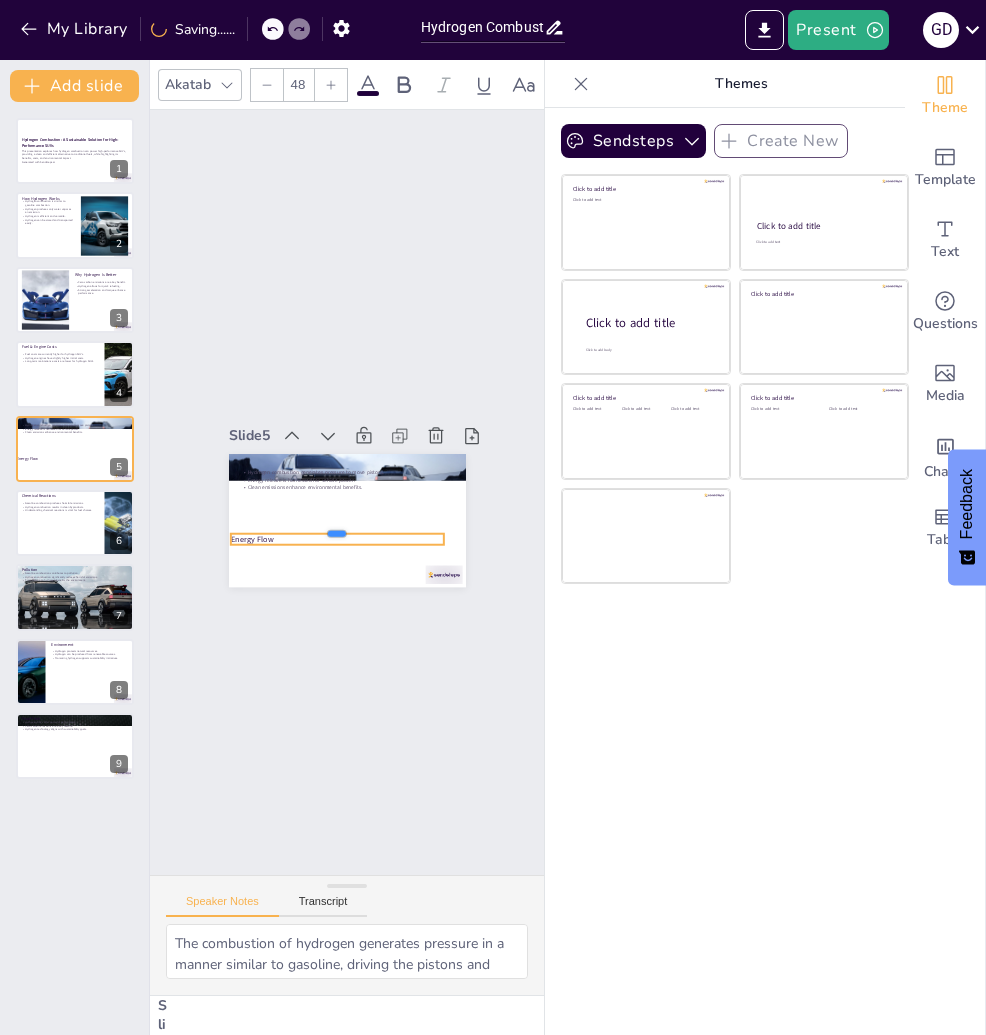 click at bounding box center [334, 524] 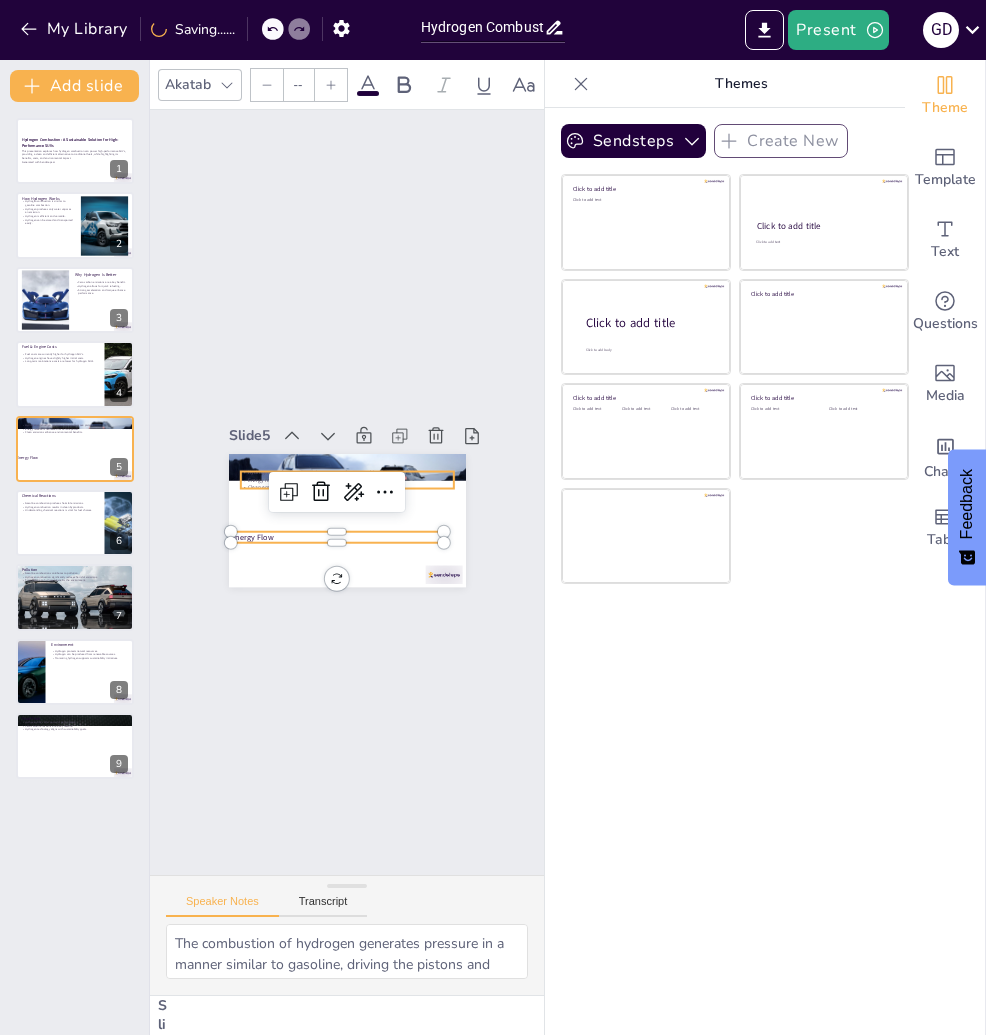 type on "32" 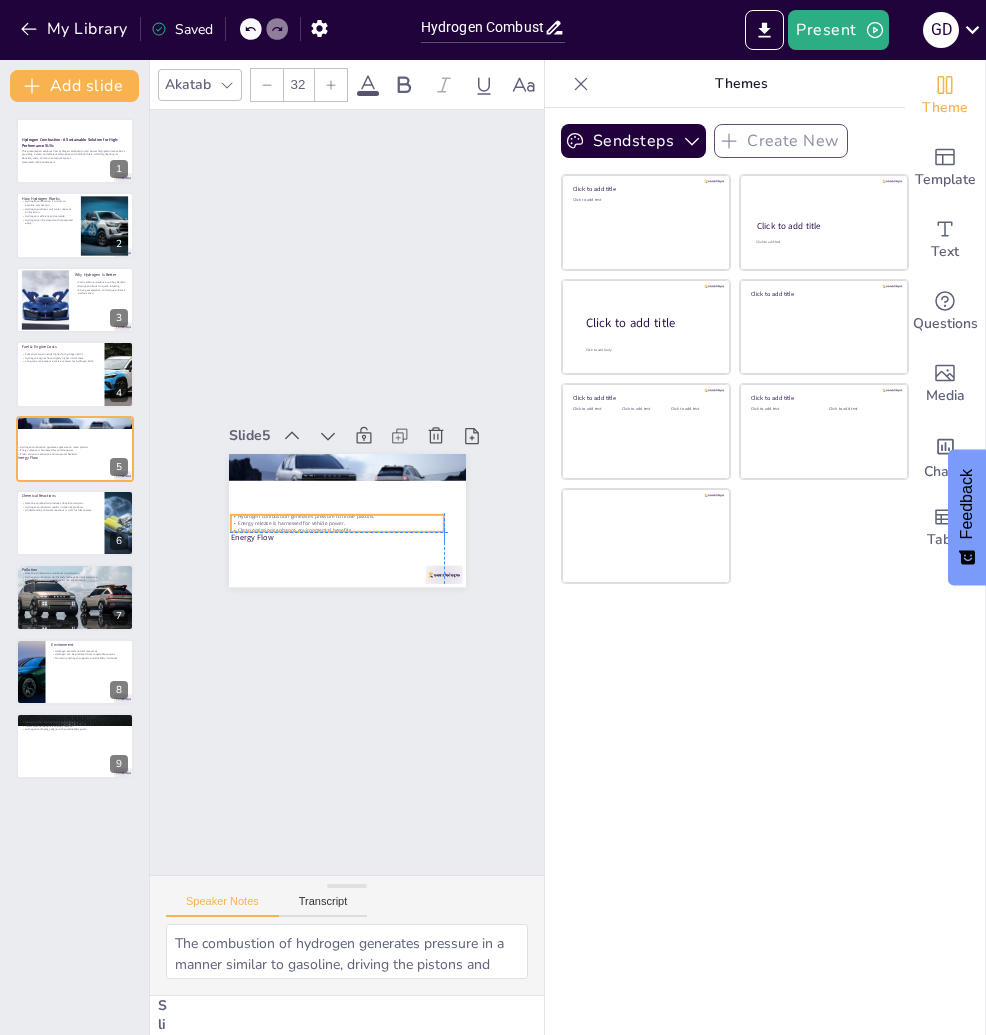 drag, startPoint x: 231, startPoint y: 458, endPoint x: 225, endPoint y: 497, distance: 39.45884 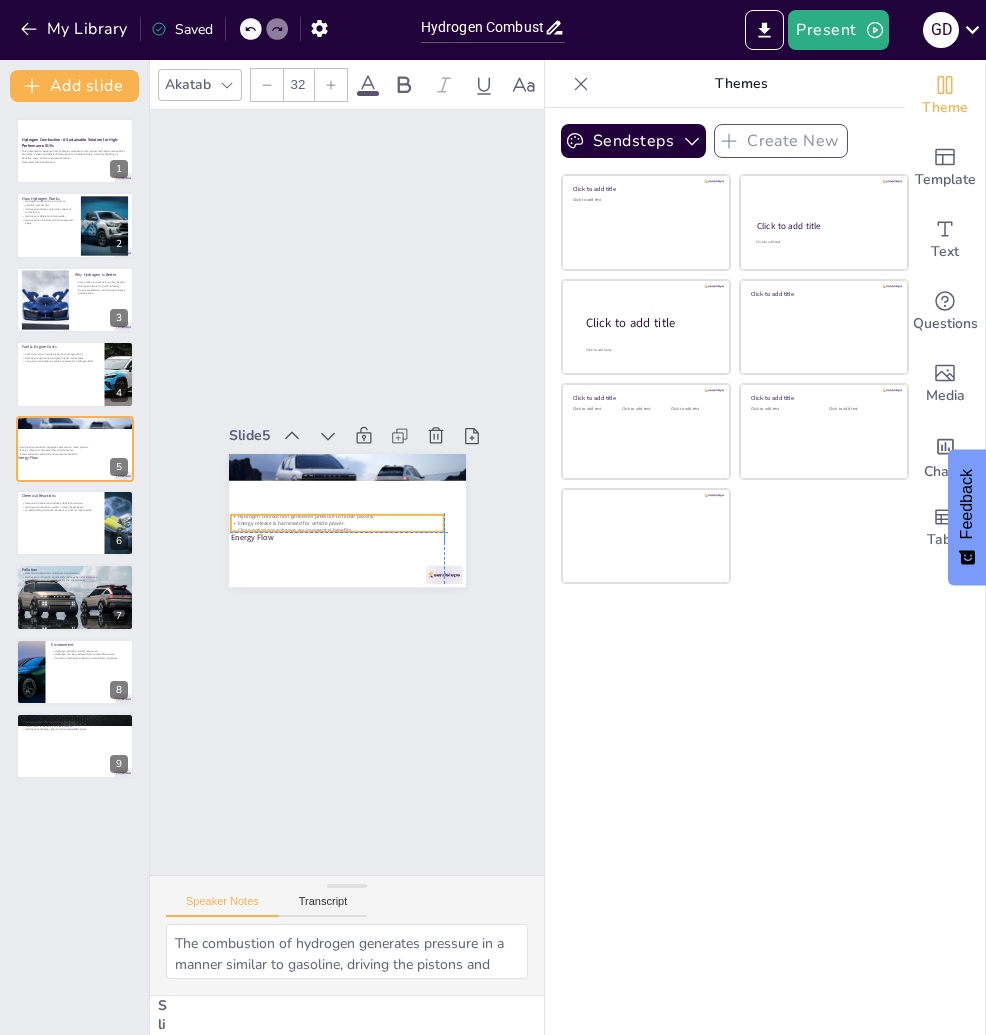 click on "Hydrogen combustion generates pressure to move pistons." at bounding box center (334, 515) 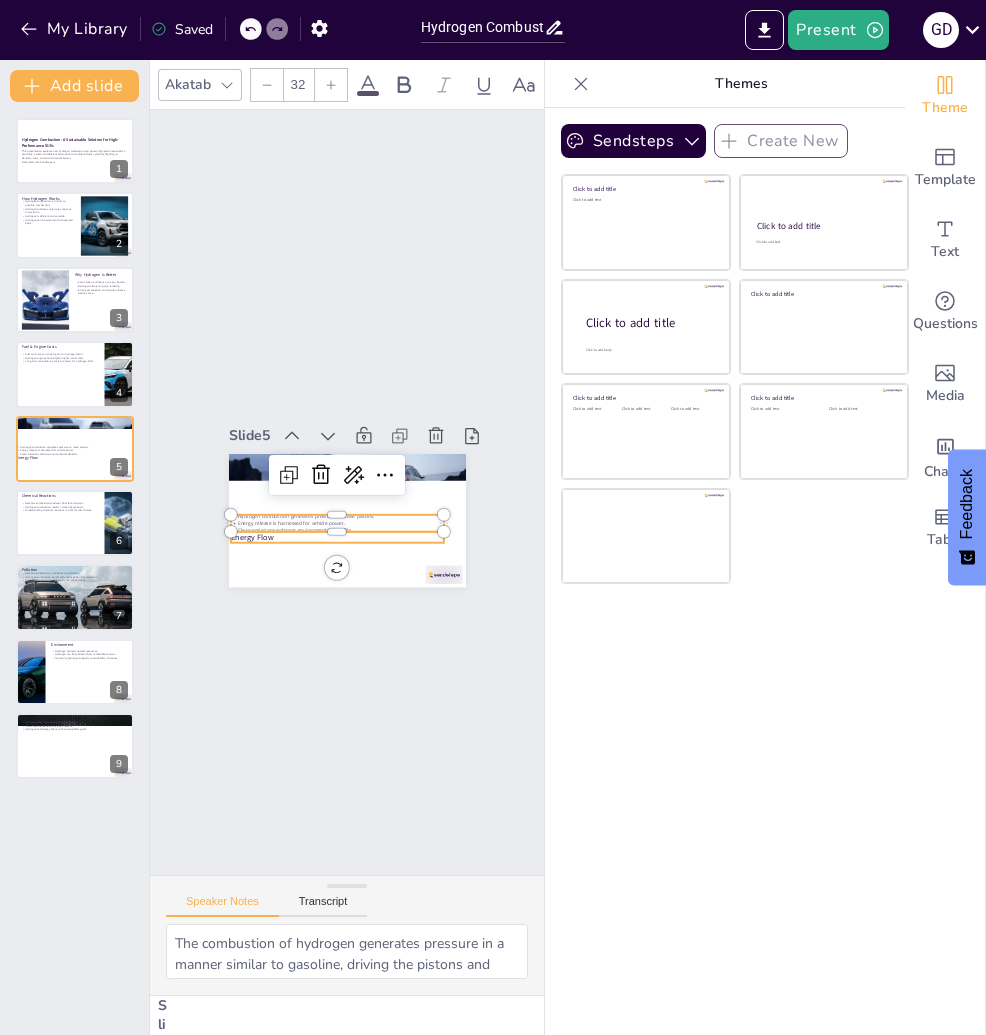 click at bounding box center [344, 520] 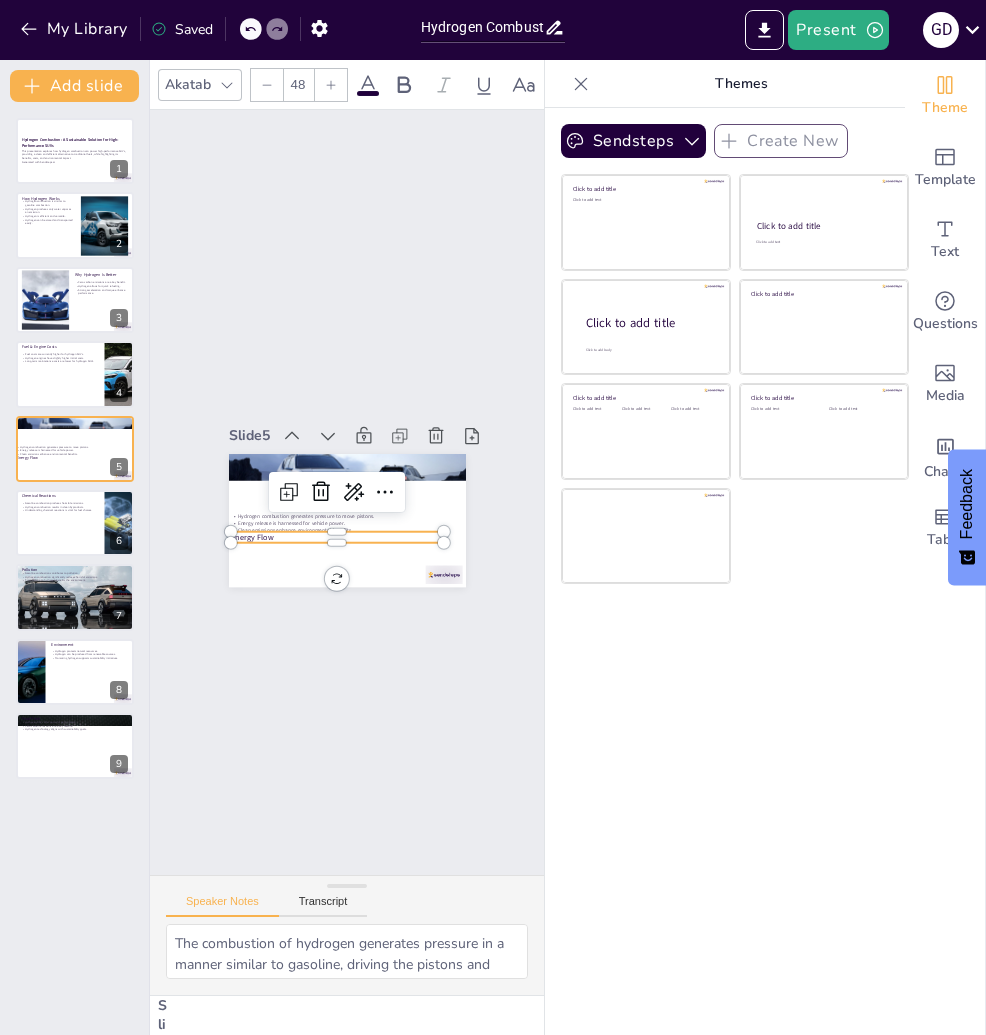click on "Energy Flow" at bounding box center [332, 535] 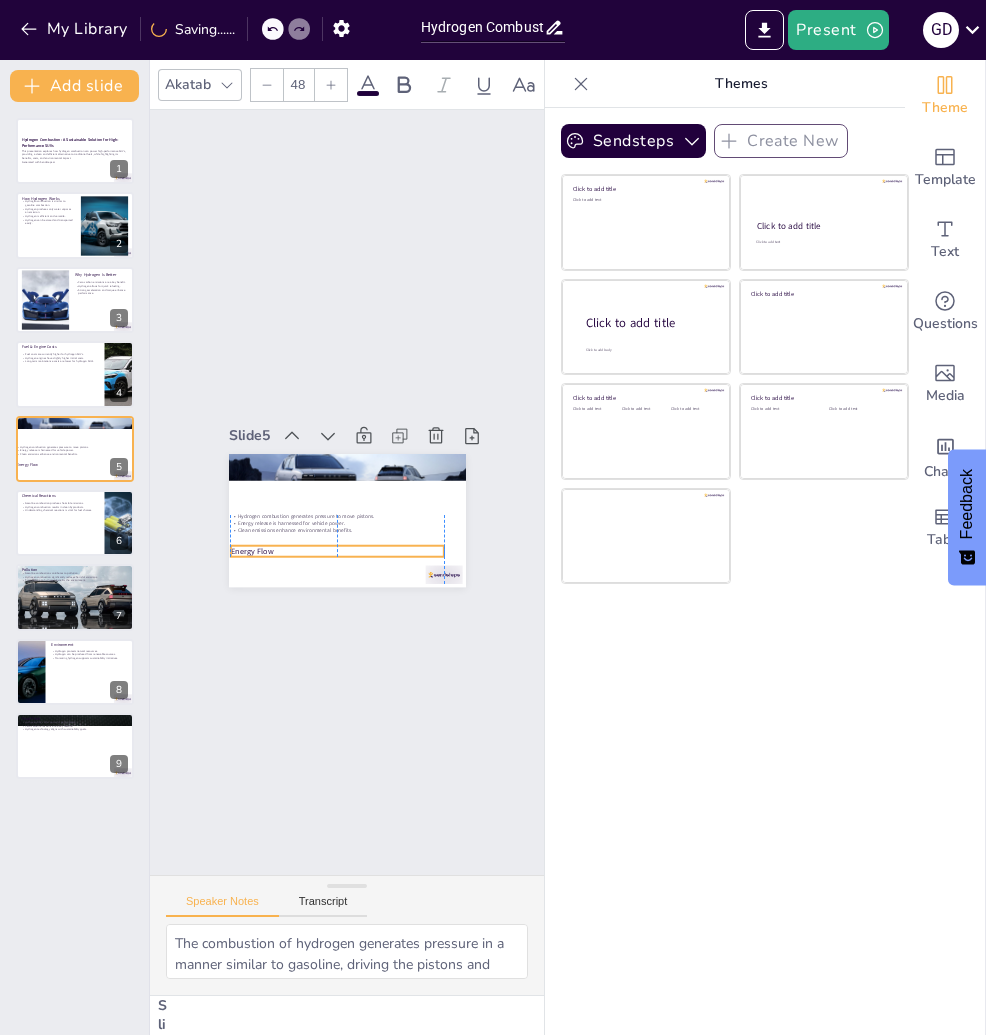 click on "Energy Flow Hydrogen combustion generates pressure to move pistons. Energy release is harnessed for vehicle power. Clean emissions enhance environmental benefits." at bounding box center [351, 454] 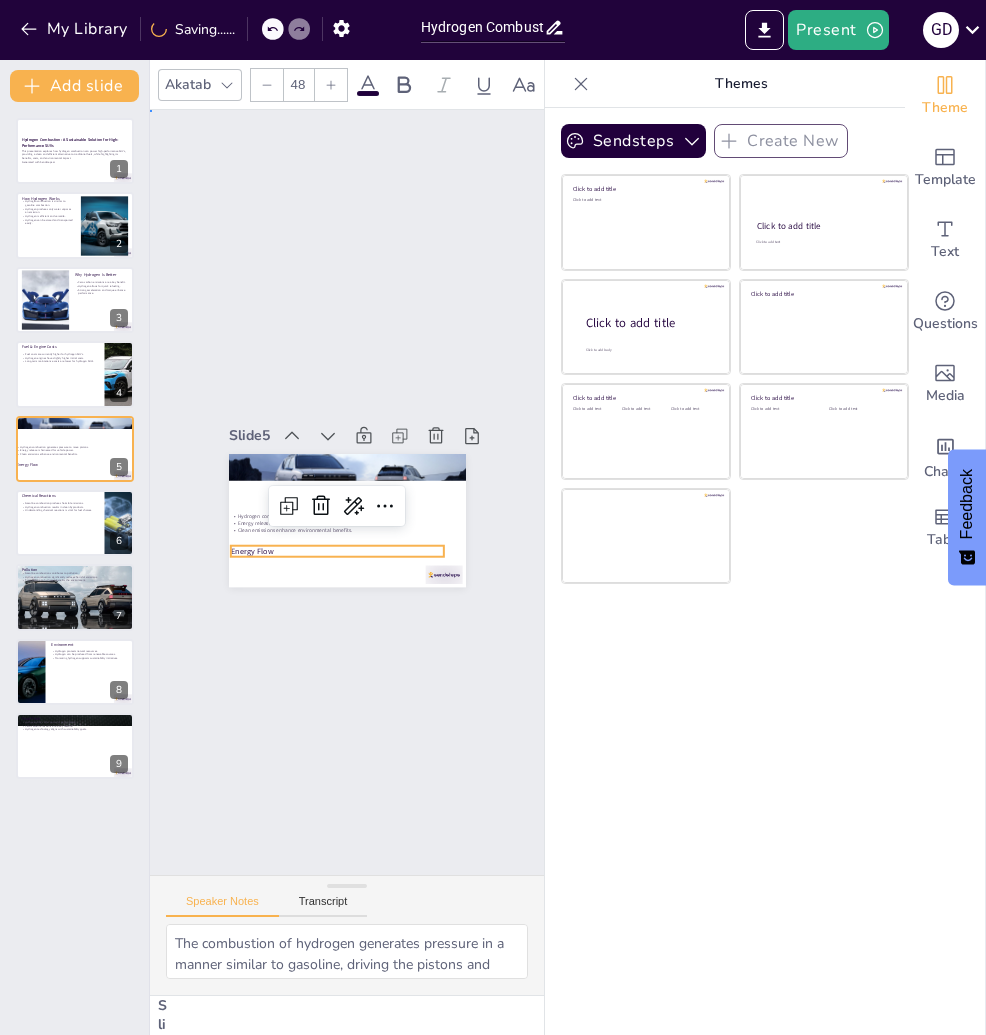 click on "Slide  1 Hydrogen Combustion: A Sustainable Solution for High-Performance SUVs This presentation explores how hydrogen combustion can power high-performance SUVs, providing a clean and efficient alternative to traditional fuels, while highlighting its benefits, costs, and environmental impact. Generated with Sendsteps.ai Slide  2 How Hydrogen Works Hydrogen combustion is similar to gasoline combustion. Hydrogen produces only water vapor as an emission. Hydrogen is efficient and versatile. Hydrogen can be stored and transported easily. Slide  3 Why Hydrogen Is Better Zero carbon emissions are a key benefit. Hydrogen allows for quick refueling. Strong acceleration and torque enhance performance. Slide  4 Fuel & Engine Costs Fuel costs are currently higher for hydrogen SUVs. Hydrogen engines have slightly higher initial costs. Long-term maintenance costs are lower for hydrogen SUVs. Slide  5 Energy Flow Hydrogen combustion generates pressure to move pistons. Energy release is harnessed for vehicle power. Slide" at bounding box center [347, 492] 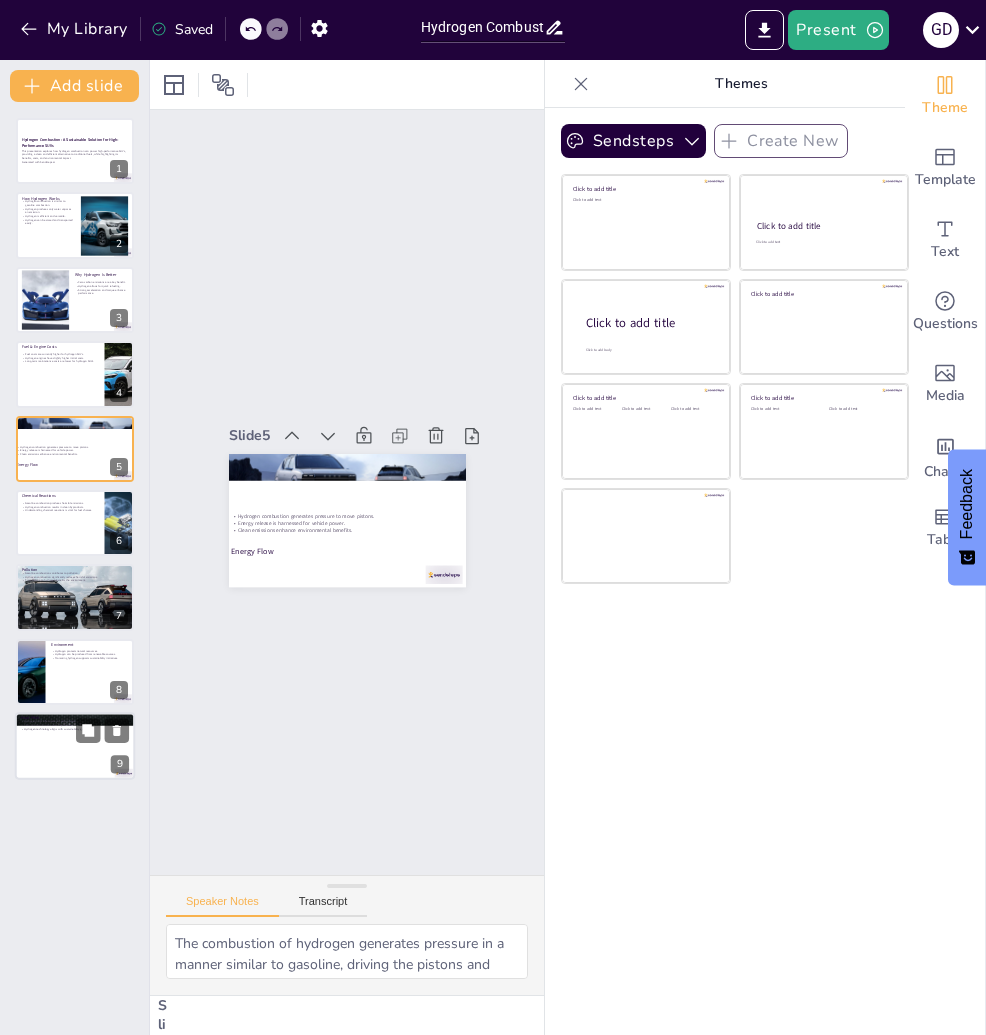 click at bounding box center [75, 746] 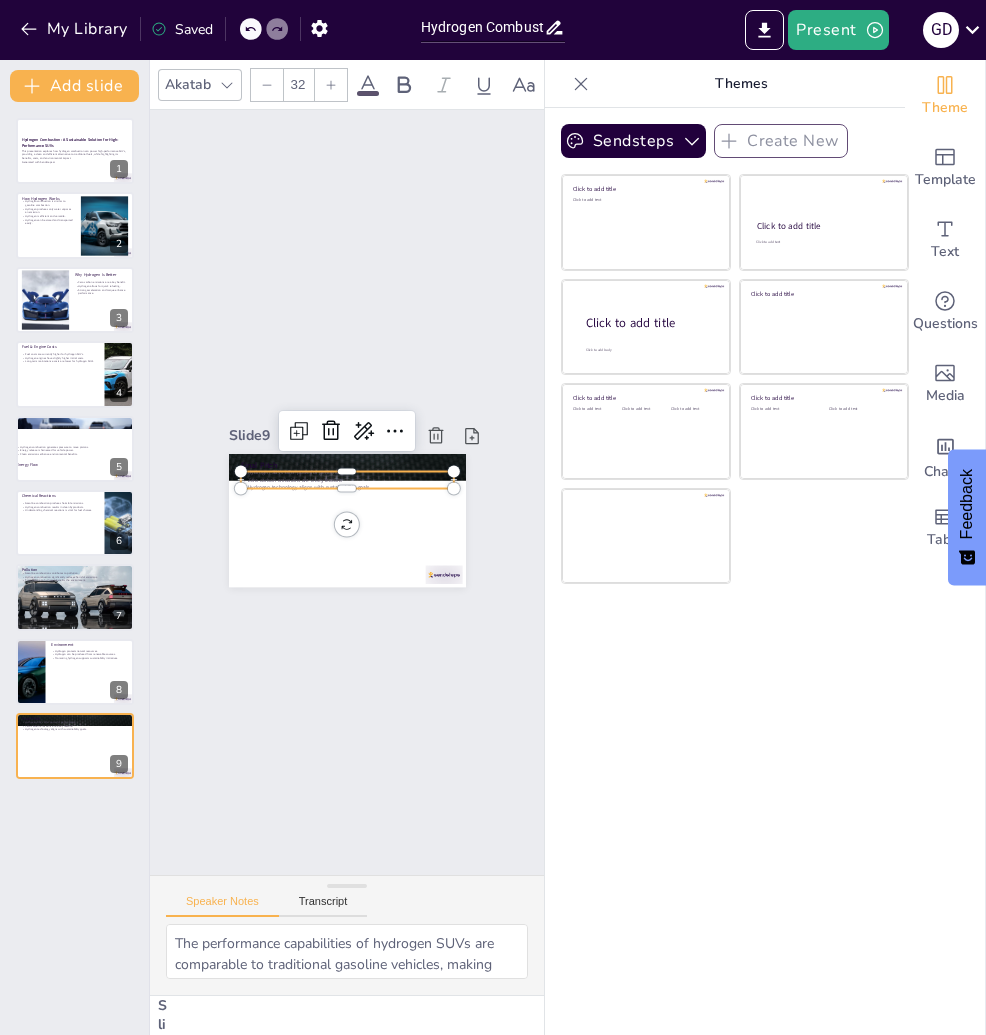 click on "Hydrogen SUVs offer powerful performance." at bounding box center [351, 473] 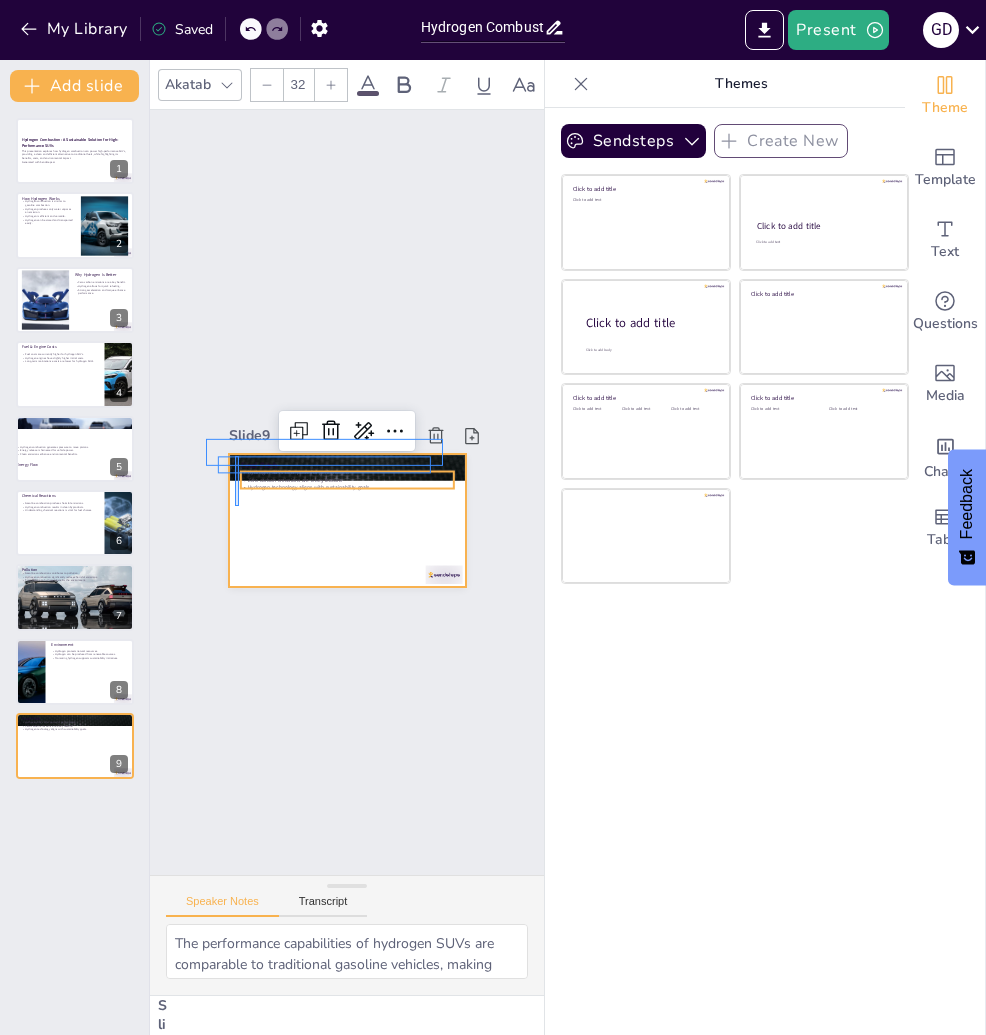 drag, startPoint x: 239, startPoint y: 456, endPoint x: 235, endPoint y: 511, distance: 55.145264 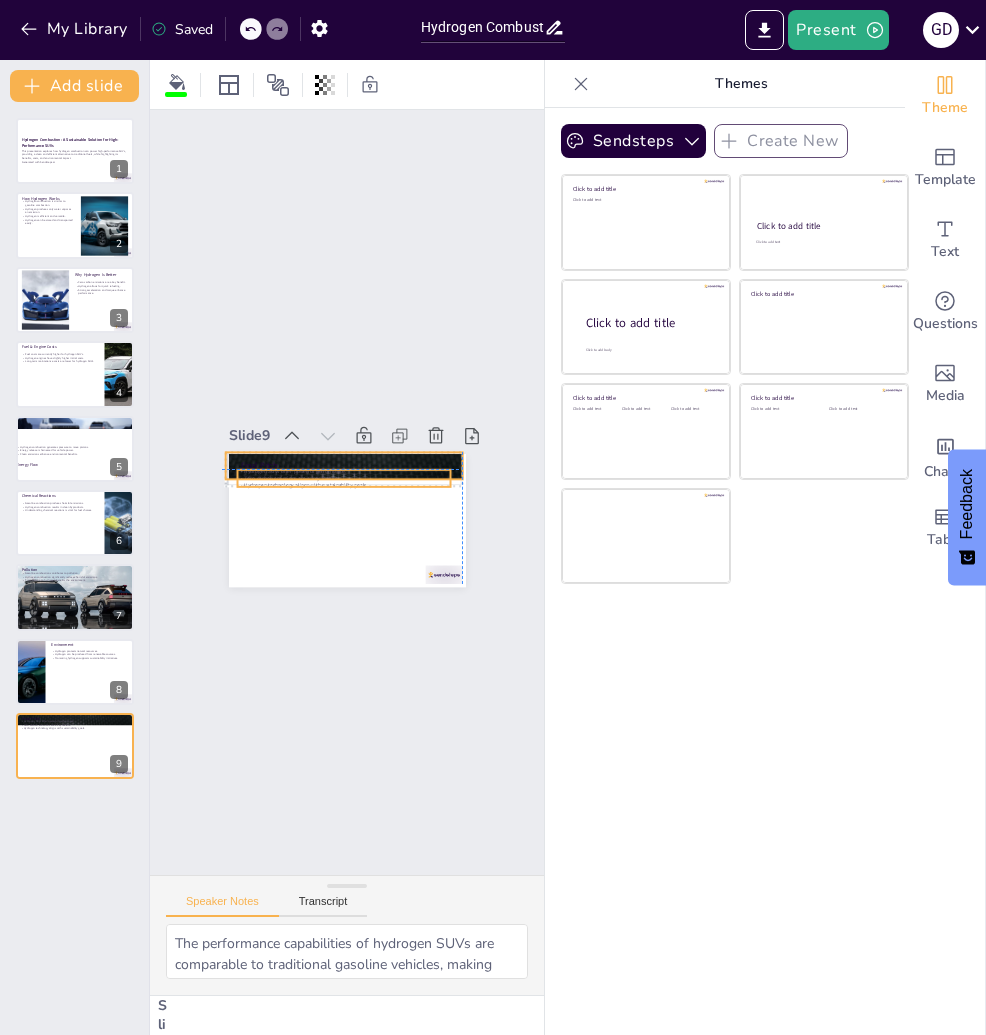 click on "Zero carbon emissions are a key feature." at bounding box center (348, 477) 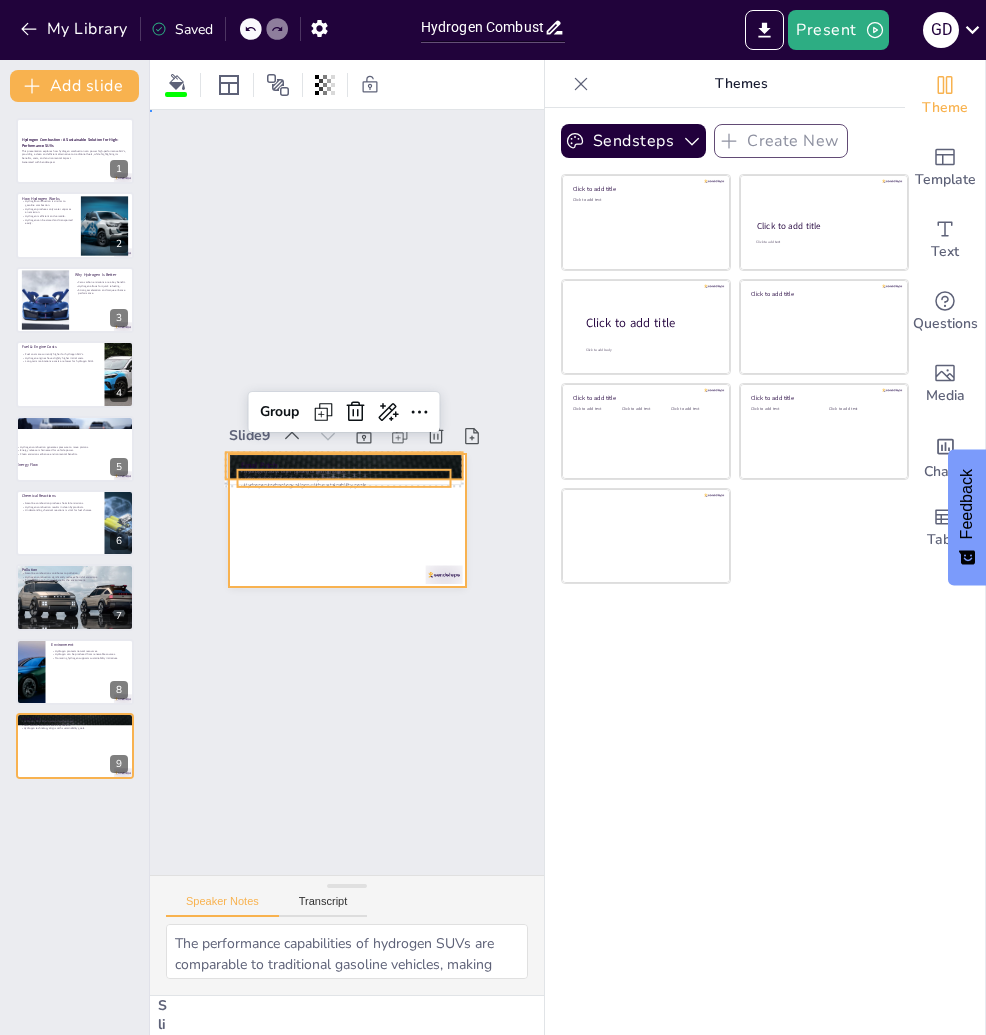 click at bounding box center [347, 520] 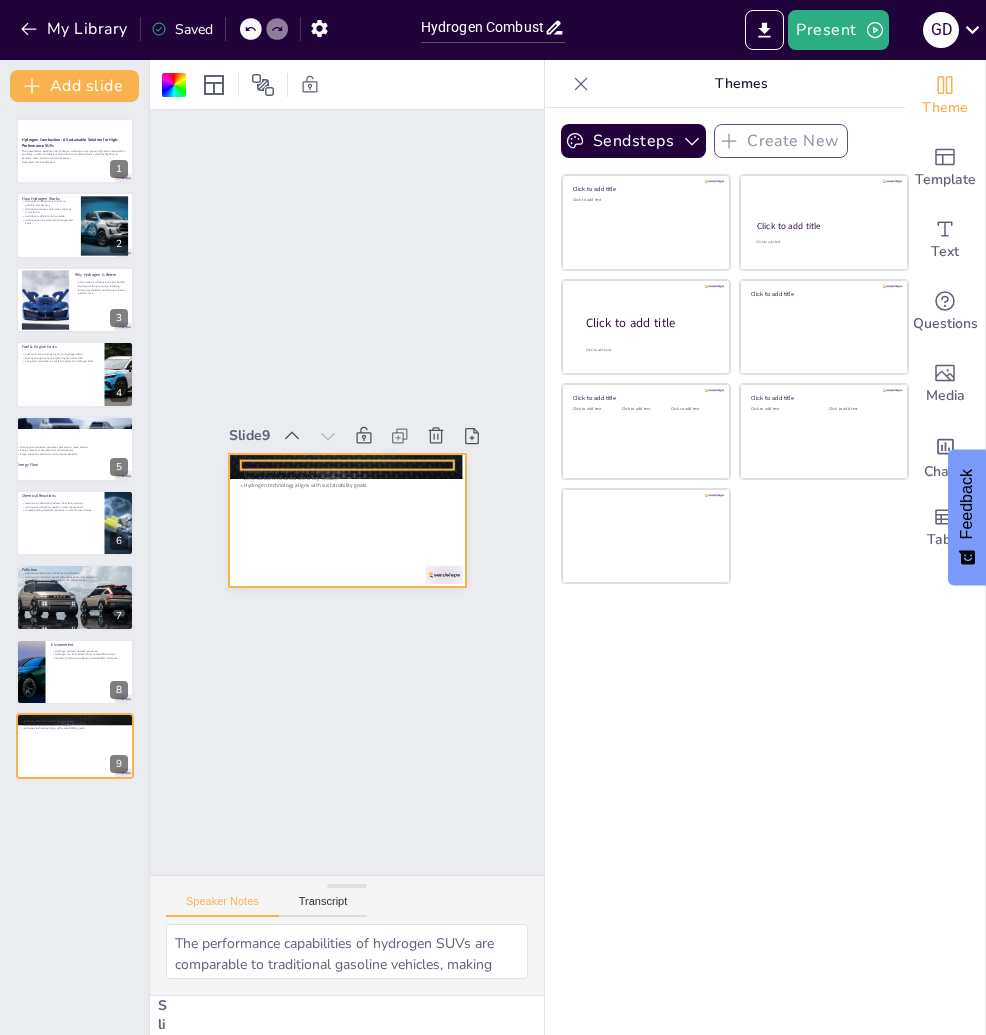 click on "Final Pitch" at bounding box center [355, 466] 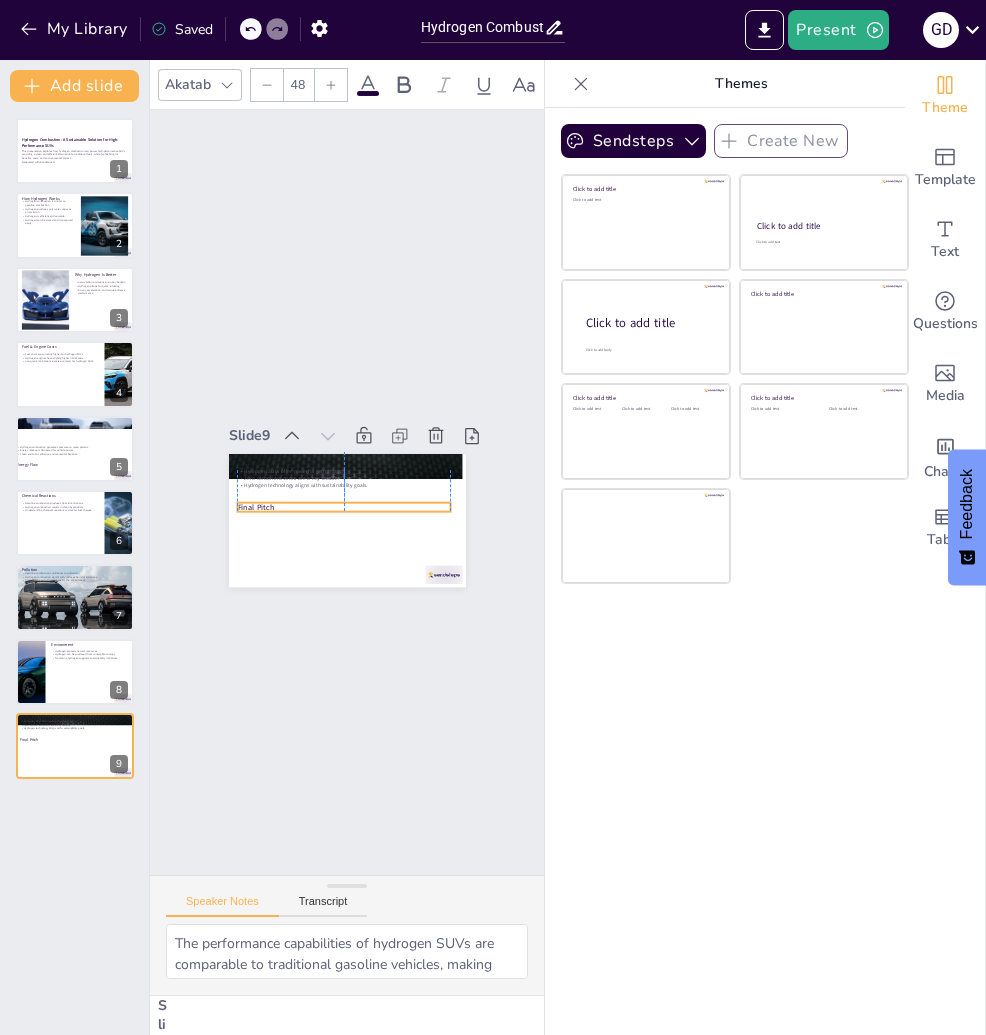 drag, startPoint x: 233, startPoint y: 448, endPoint x: 232, endPoint y: 491, distance: 43.011627 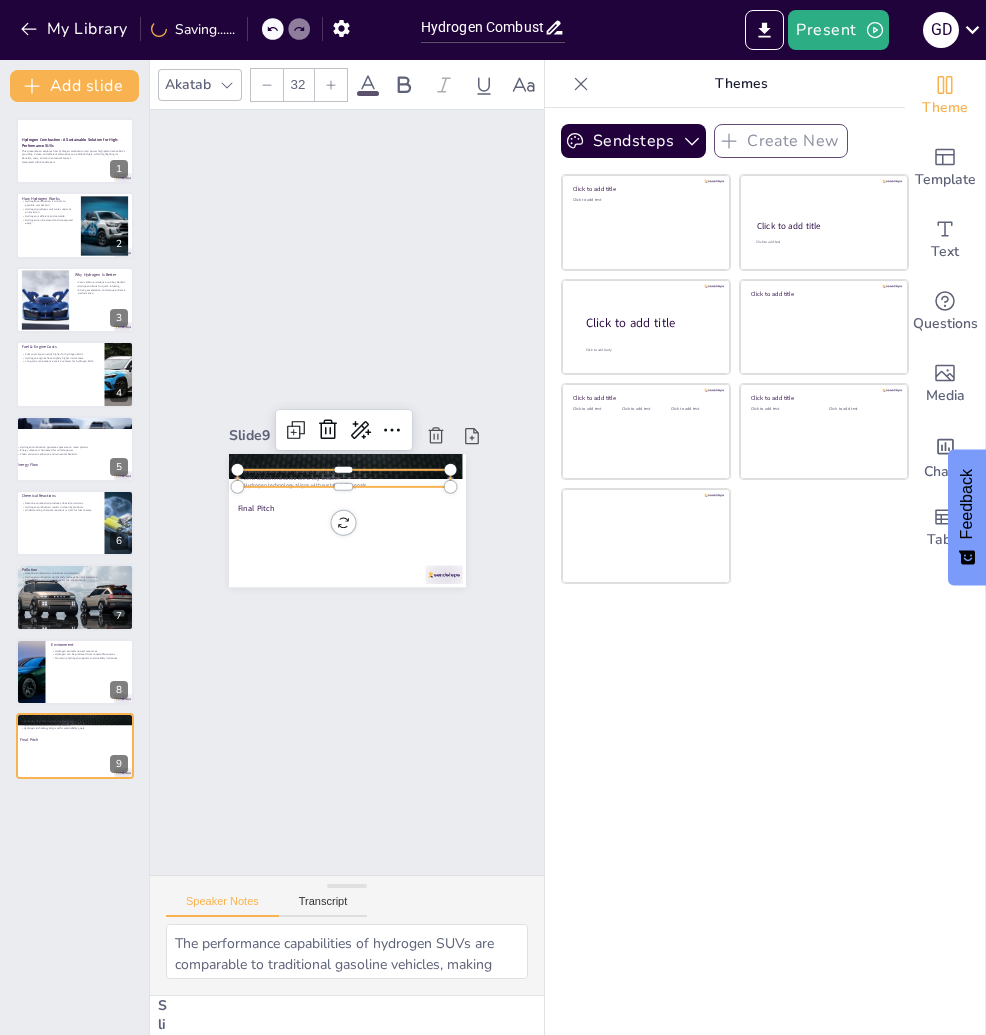 click on "Zero carbon emissions are a key feature." at bounding box center (345, 478) 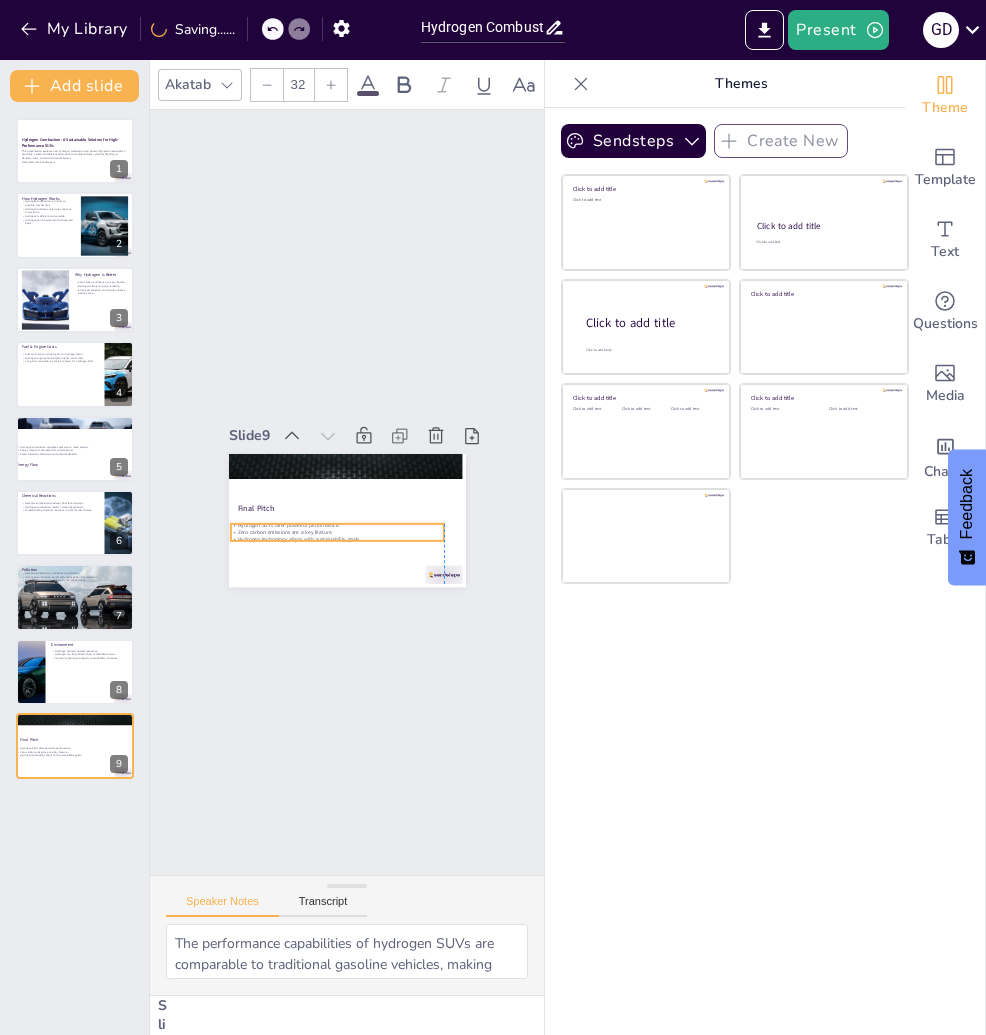 drag, startPoint x: 236, startPoint y: 455, endPoint x: 231, endPoint y: 509, distance: 54.230988 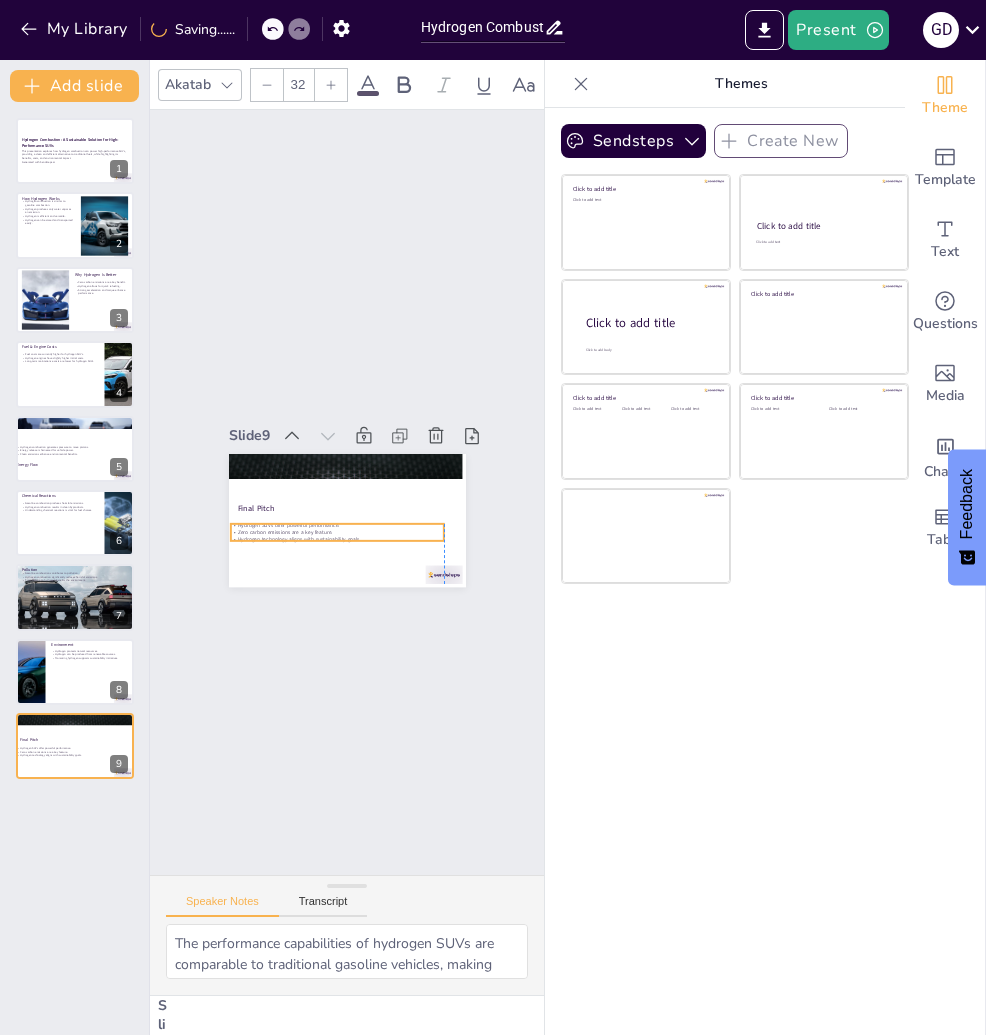 click on "Hydrogen SUVs offer powerful performance." at bounding box center (333, 524) 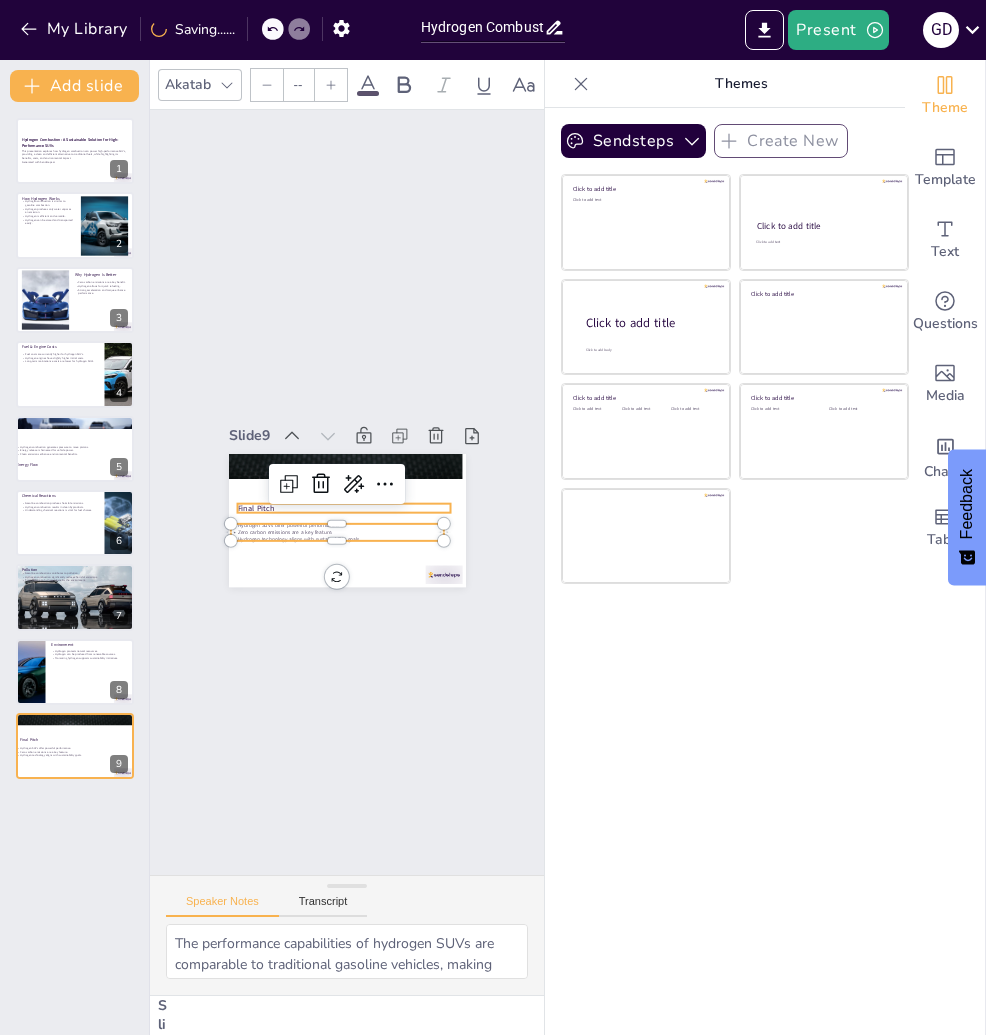 type on "48" 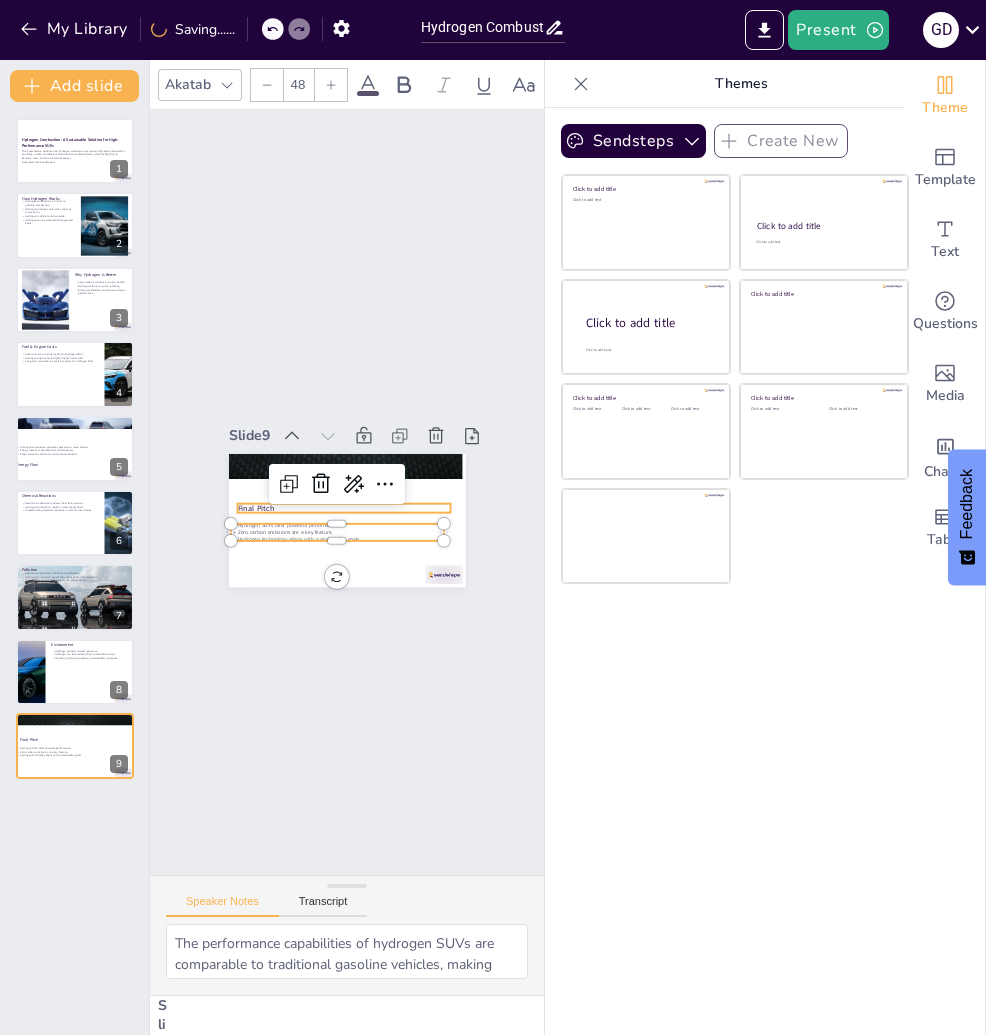 click on "Final Pitch" at bounding box center (343, 507) 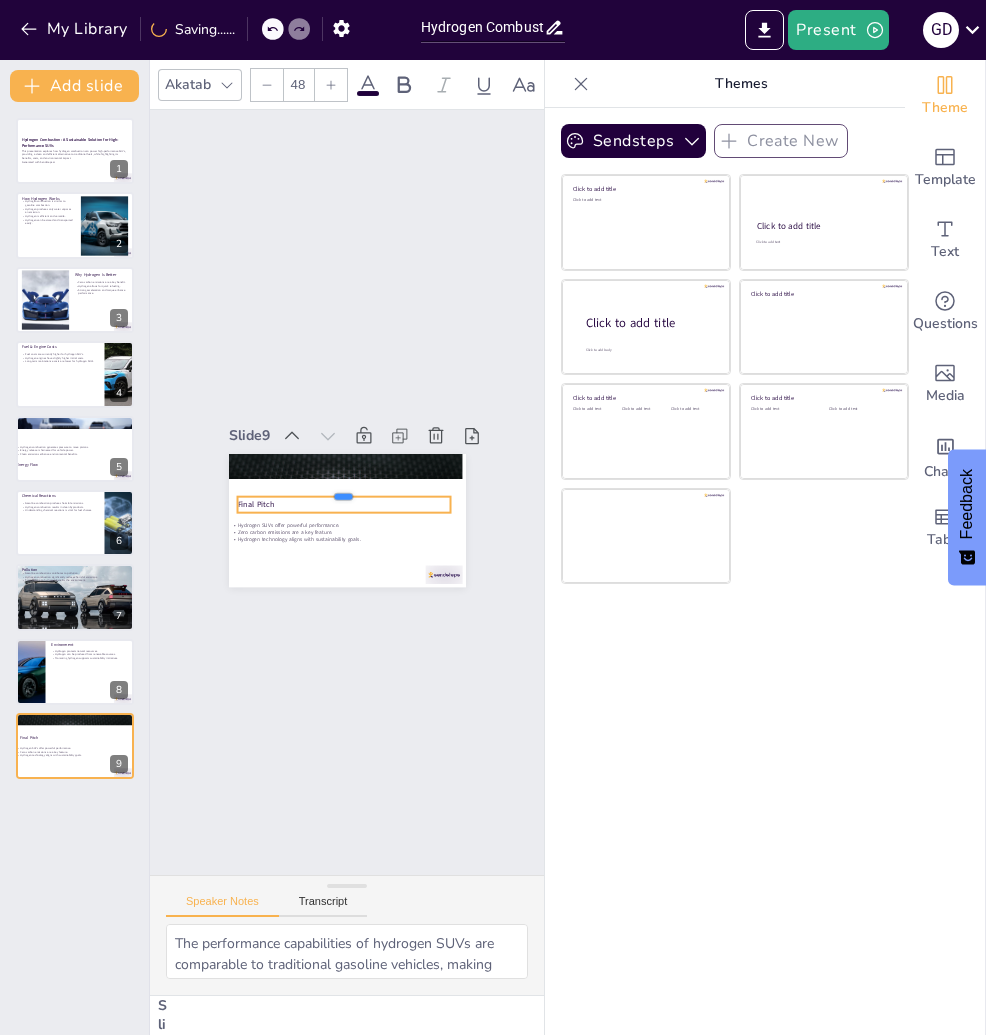 click at bounding box center (345, 488) 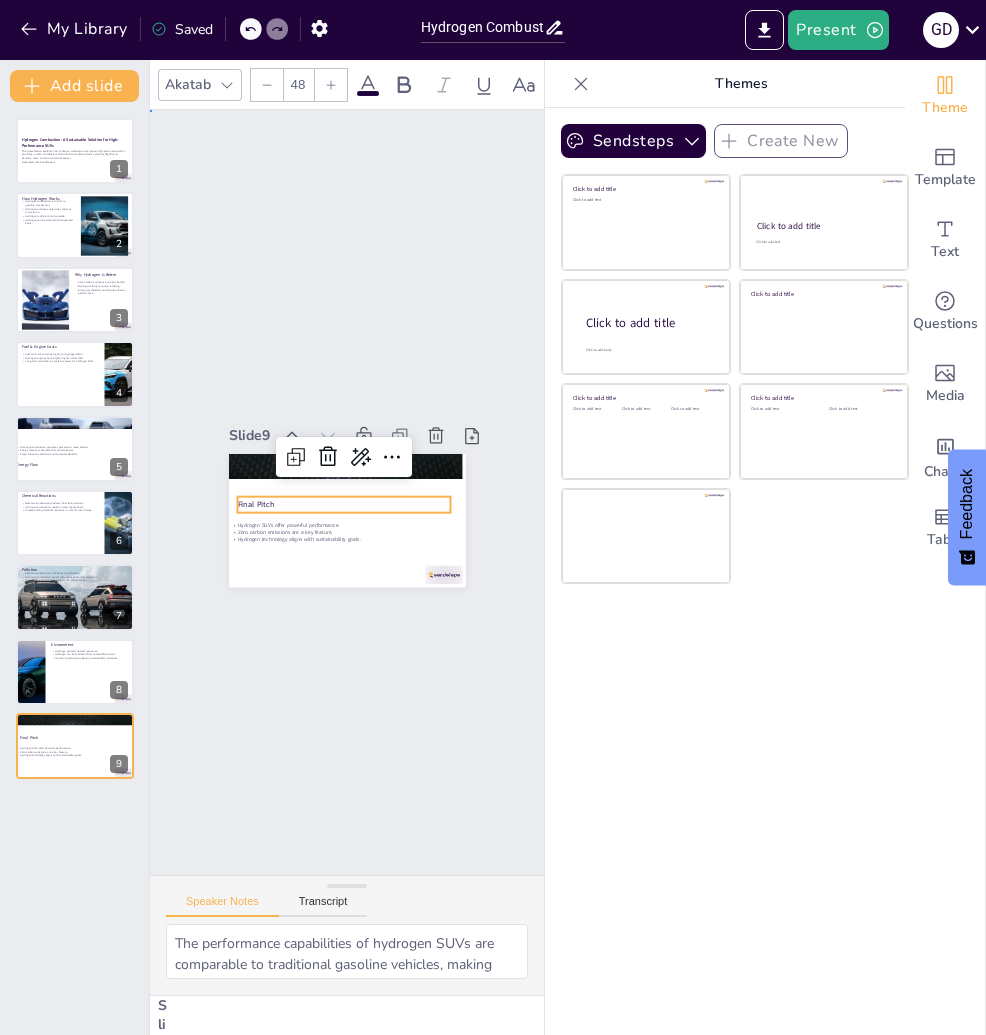 click on "Slide  1 Hydrogen Combustion: A Sustainable Solution for High-Performance SUVs This presentation explores how hydrogen combustion can power high-performance SUVs, providing a clean and efficient alternative to traditional fuels, while highlighting its benefits, costs, and environmental impact. Generated with Sendsteps.ai Slide  2 How Hydrogen Works Hydrogen combustion is similar to gasoline combustion. Hydrogen produces only water vapor as an emission. Hydrogen is efficient and versatile. Hydrogen can be stored and transported easily. Slide  3 Why Hydrogen Is Better Zero carbon emissions are a key benefit. Hydrogen allows for quick refueling. Strong acceleration and torque enhance performance. Slide  4 Fuel & Engine Costs Fuel costs are currently higher for hydrogen SUVs. Hydrogen engines have slightly higher initial costs. Long-term maintenance costs are lower for hydrogen SUVs. Slide  5 Energy Flow Hydrogen combustion generates pressure to move pistons. Energy release is harnessed for vehicle power. Slide" at bounding box center [347, 492] 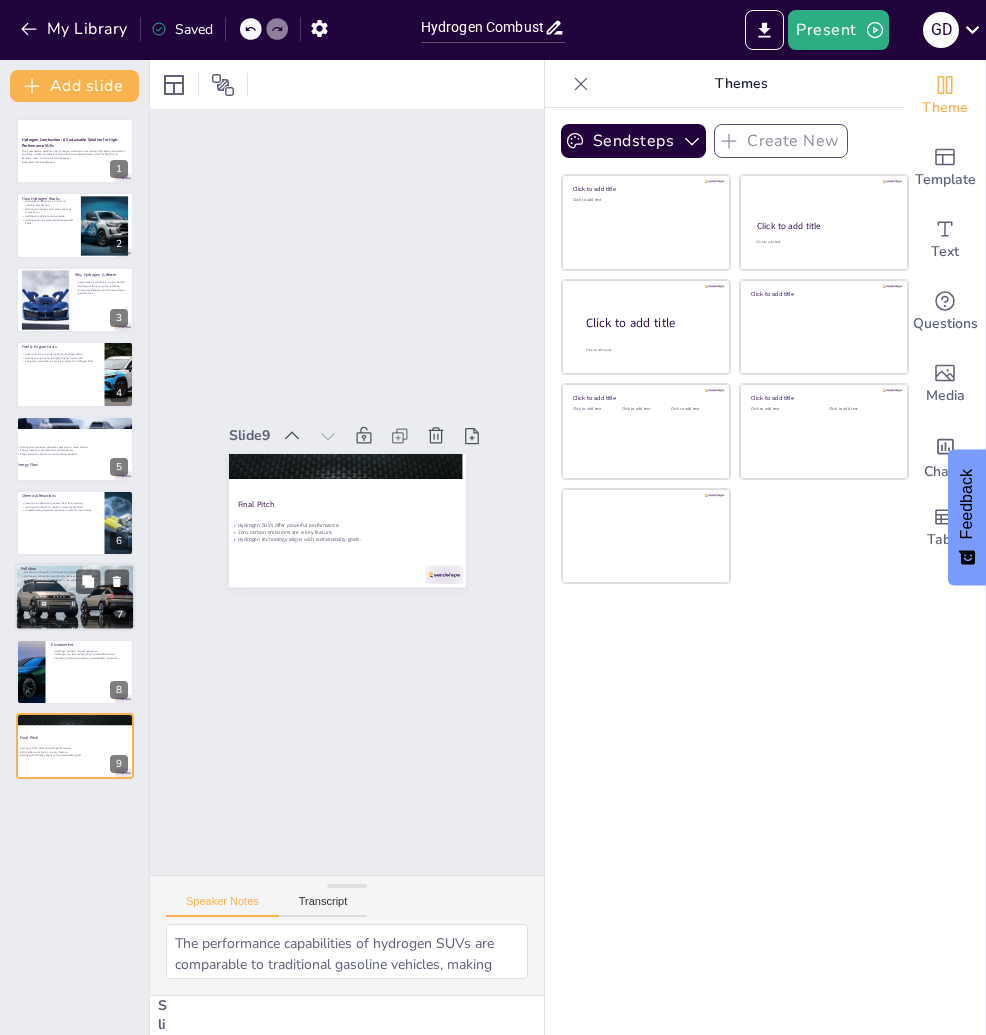 click on "Transitioning to hydrogen benefits the environment." at bounding box center (75, 581) 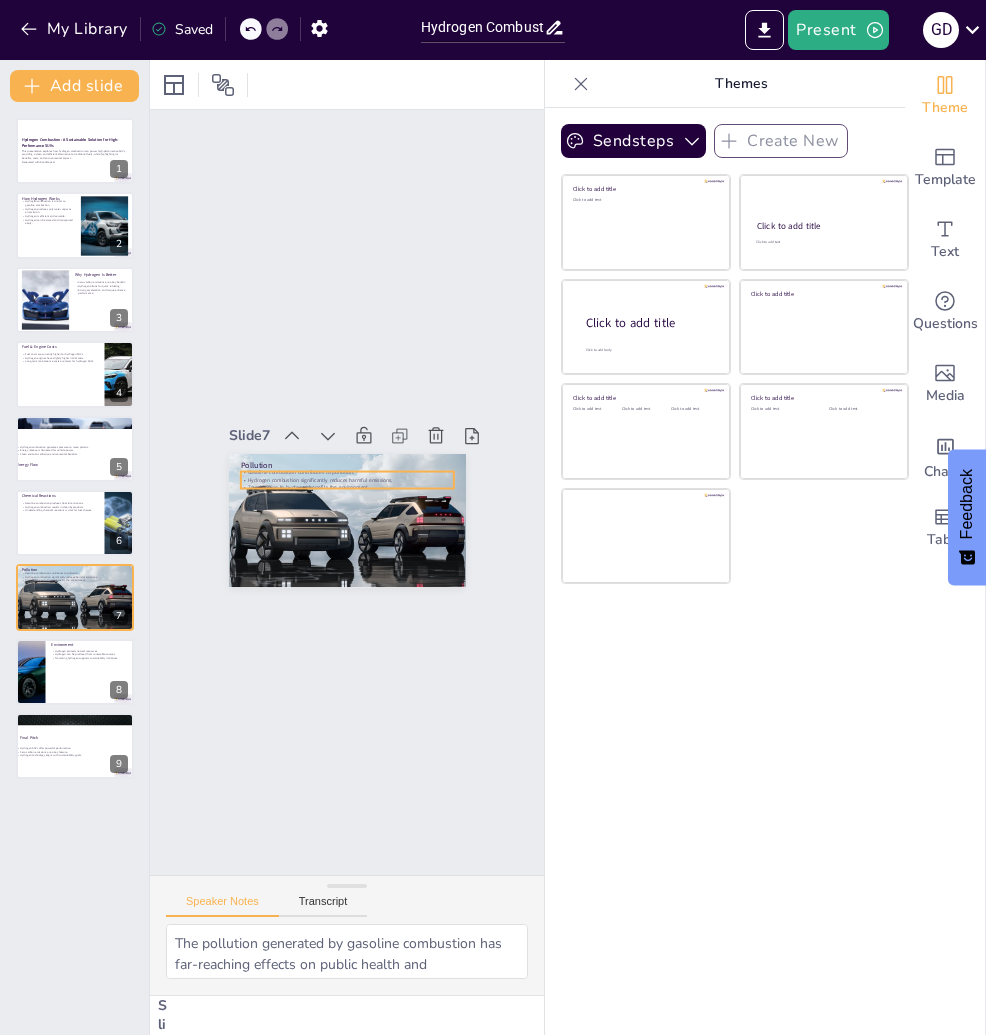 click on "Hydrogen combustion significantly reduces harmful emissions." at bounding box center [348, 480] 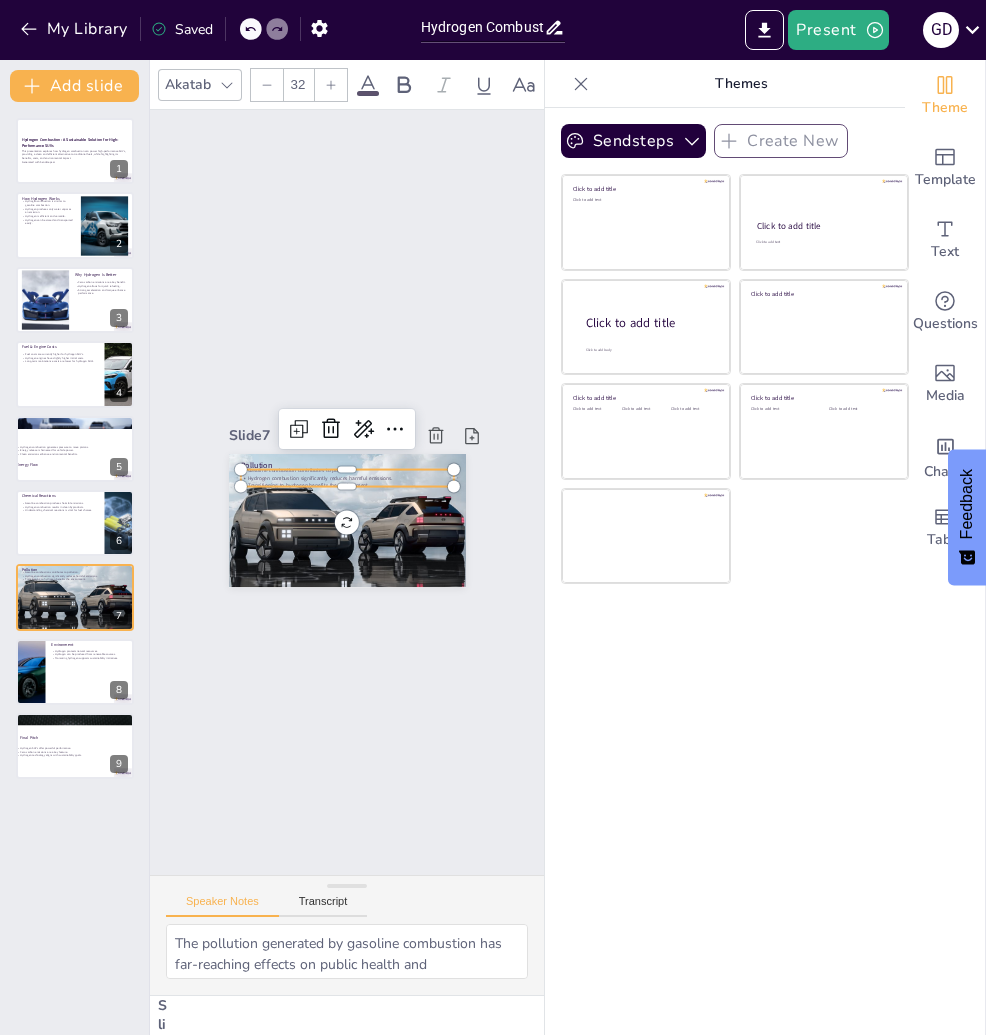 click on "Slide  1 Hydrogen Combustion: A Sustainable Solution for High-Performance SUVs This presentation explores how hydrogen combustion can power high-performance SUVs, providing a clean and efficient alternative to traditional fuels, while highlighting its benefits, costs, and environmental impact. Generated with Sendsteps.ai Slide  2 How Hydrogen Works Hydrogen combustion is similar to gasoline combustion. Hydrogen produces only water vapor as an emission. Hydrogen is efficient and versatile. Hydrogen can be stored and transported easily. Slide  3 Why Hydrogen Is Better Zero carbon emissions are a key benefit. Hydrogen allows for quick refueling. Strong acceleration and torque enhance performance. Slide  4 Fuel & Engine Costs Fuel costs are currently higher for hydrogen SUVs. Hydrogen engines have slightly higher initial costs. Long-term maintenance costs are lower for hydrogen SUVs. Slide  5 Energy Flow Hydrogen combustion generates pressure to move pistons. Energy release is harnessed for vehicle power. Slide" at bounding box center [347, 493] 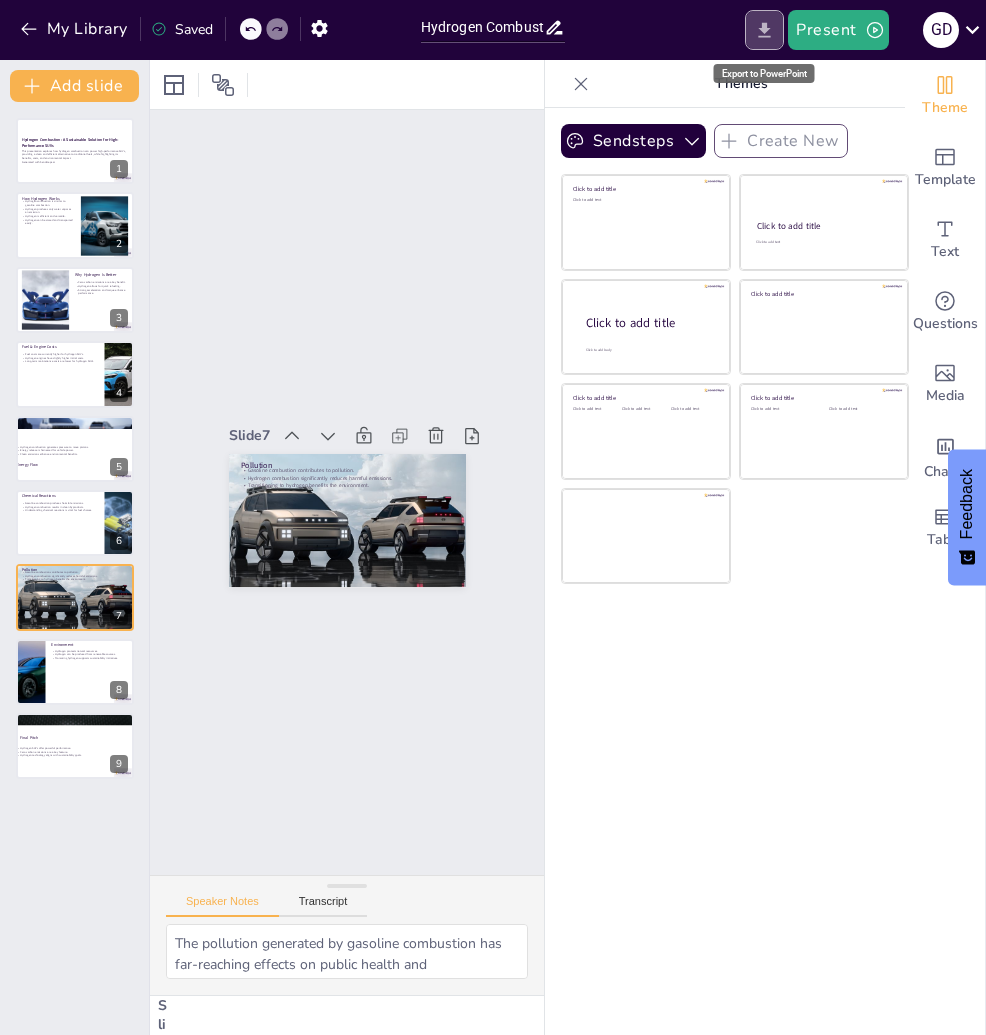 click 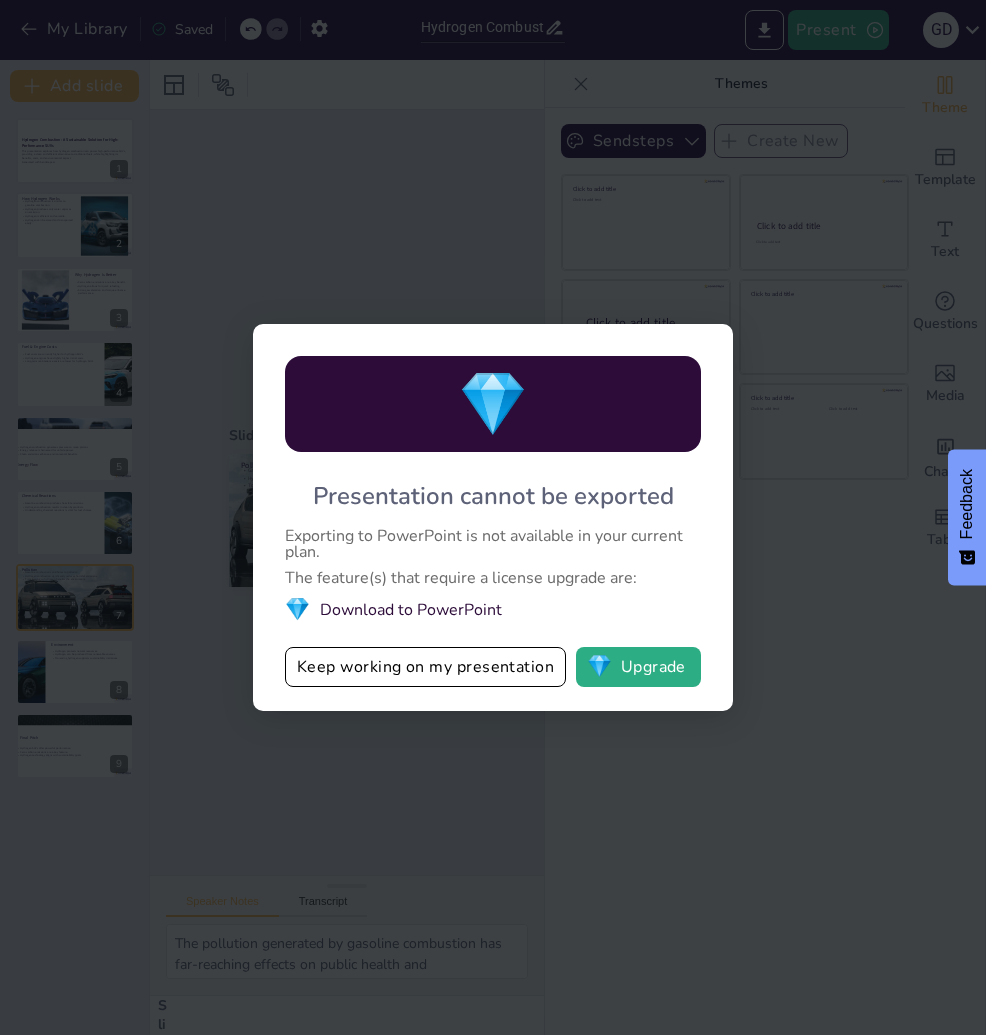 click on "💎 Presentation cannot be exported Exporting to PowerPoint is not available in your current plan. The feature(s) that require a license upgrade are: 💎 Download to PowerPoint Keep working on my presentation 💎 Upgrade" at bounding box center [493, 517] 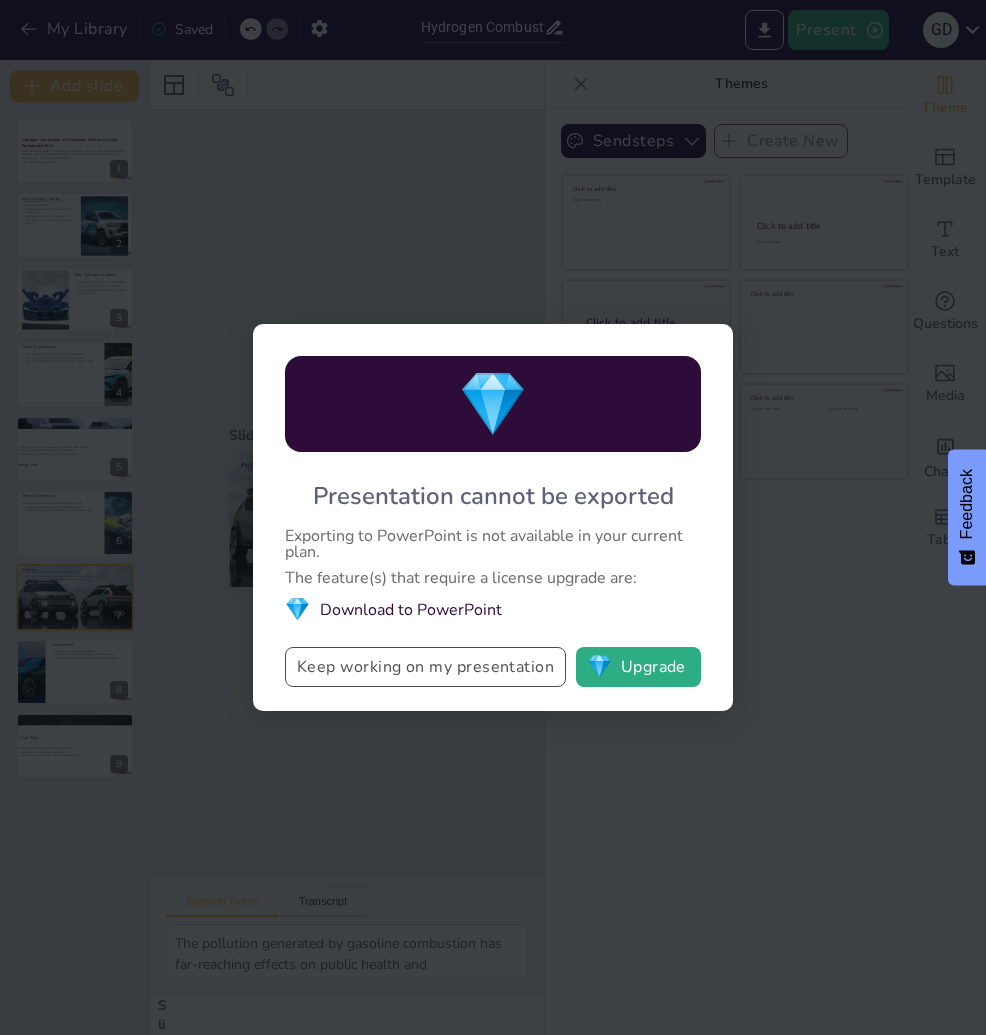 click on "Keep working on my presentation" at bounding box center (425, 667) 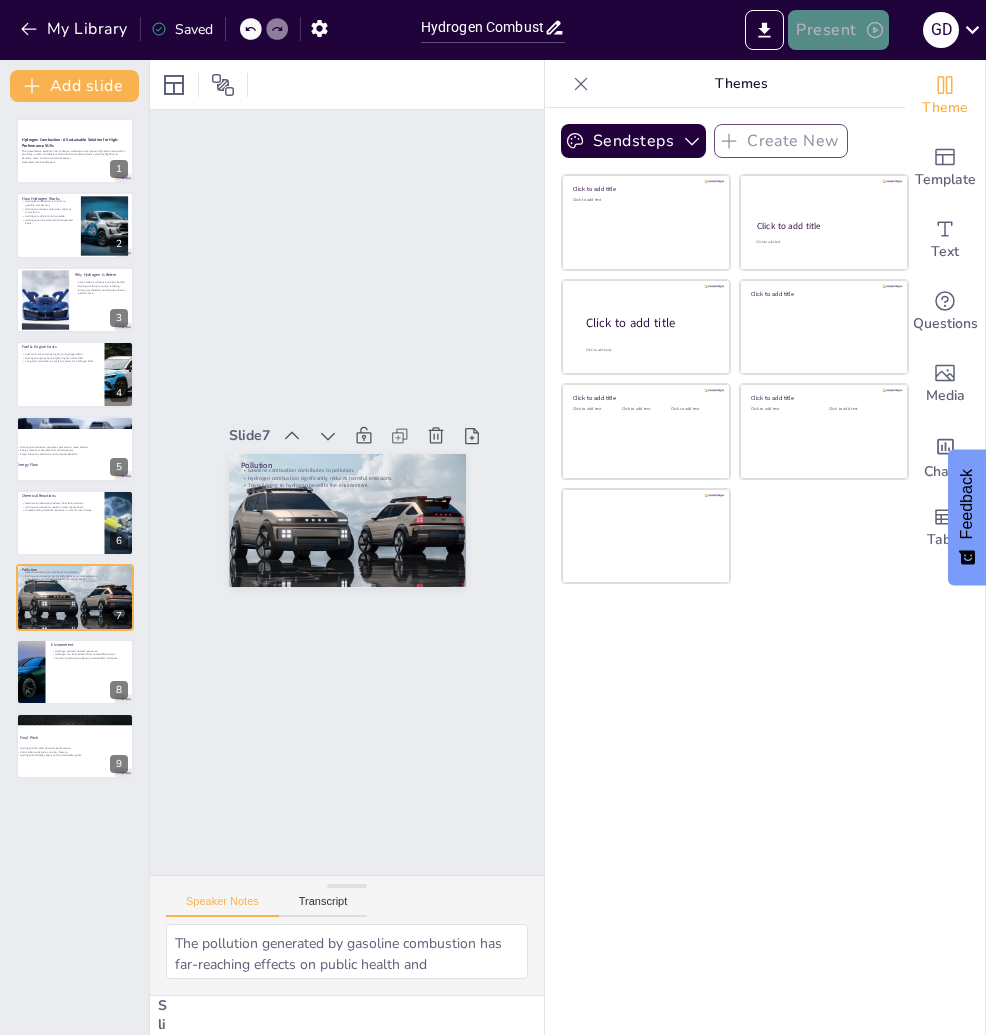 click 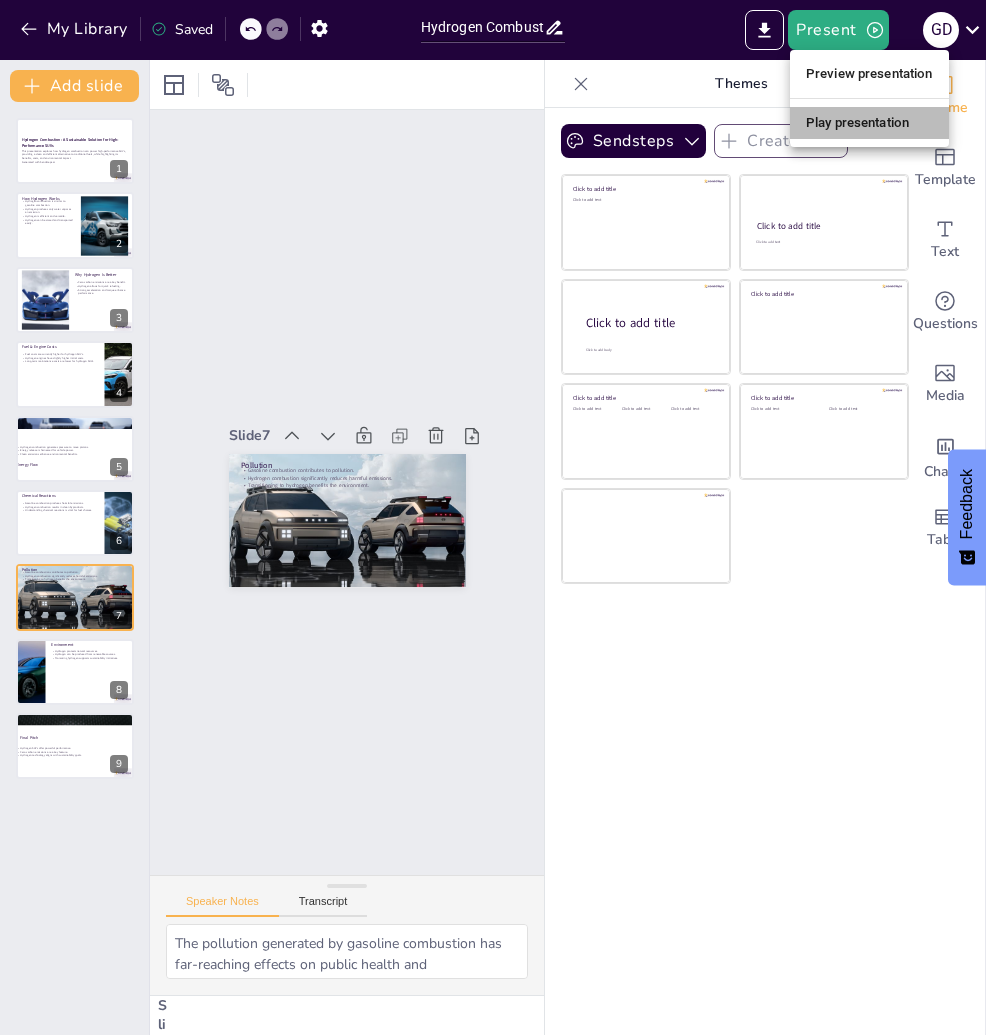 click on "Play presentation" at bounding box center [869, 123] 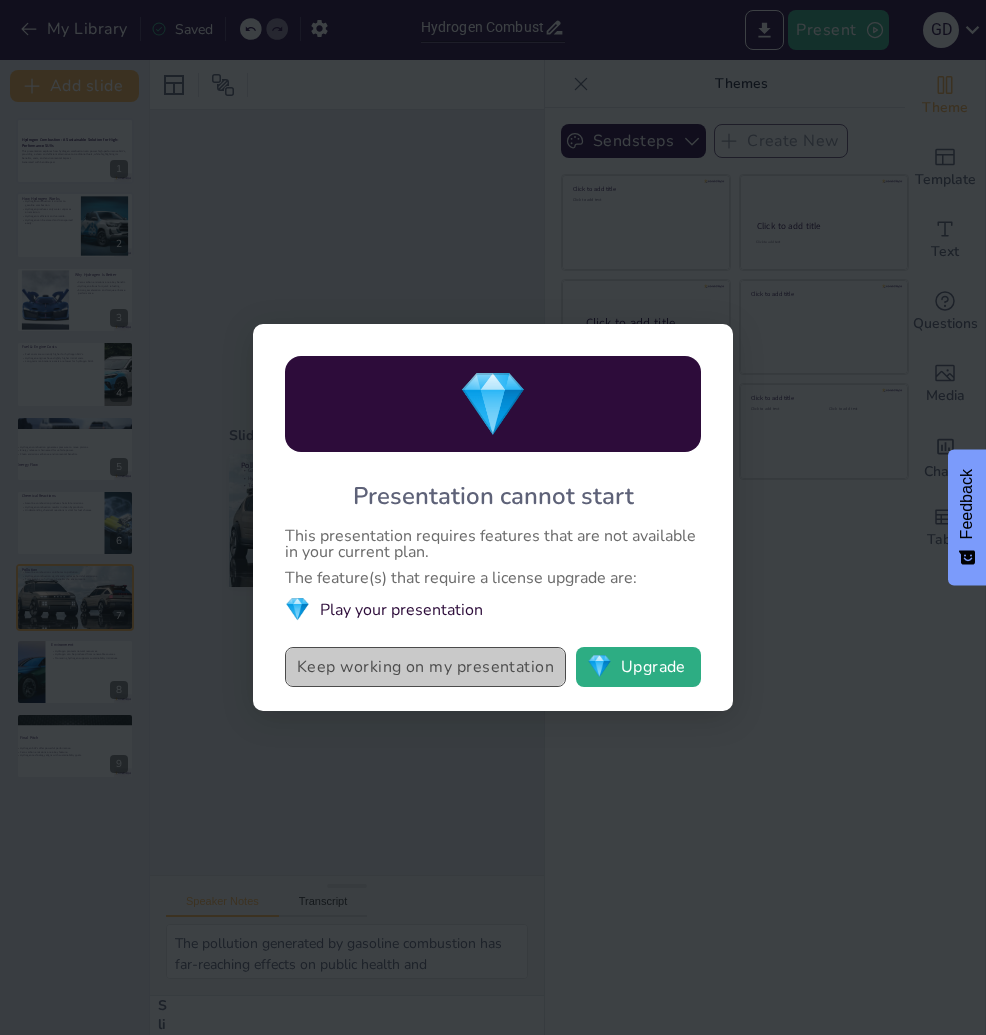 click on "Keep working on my presentation" at bounding box center (425, 667) 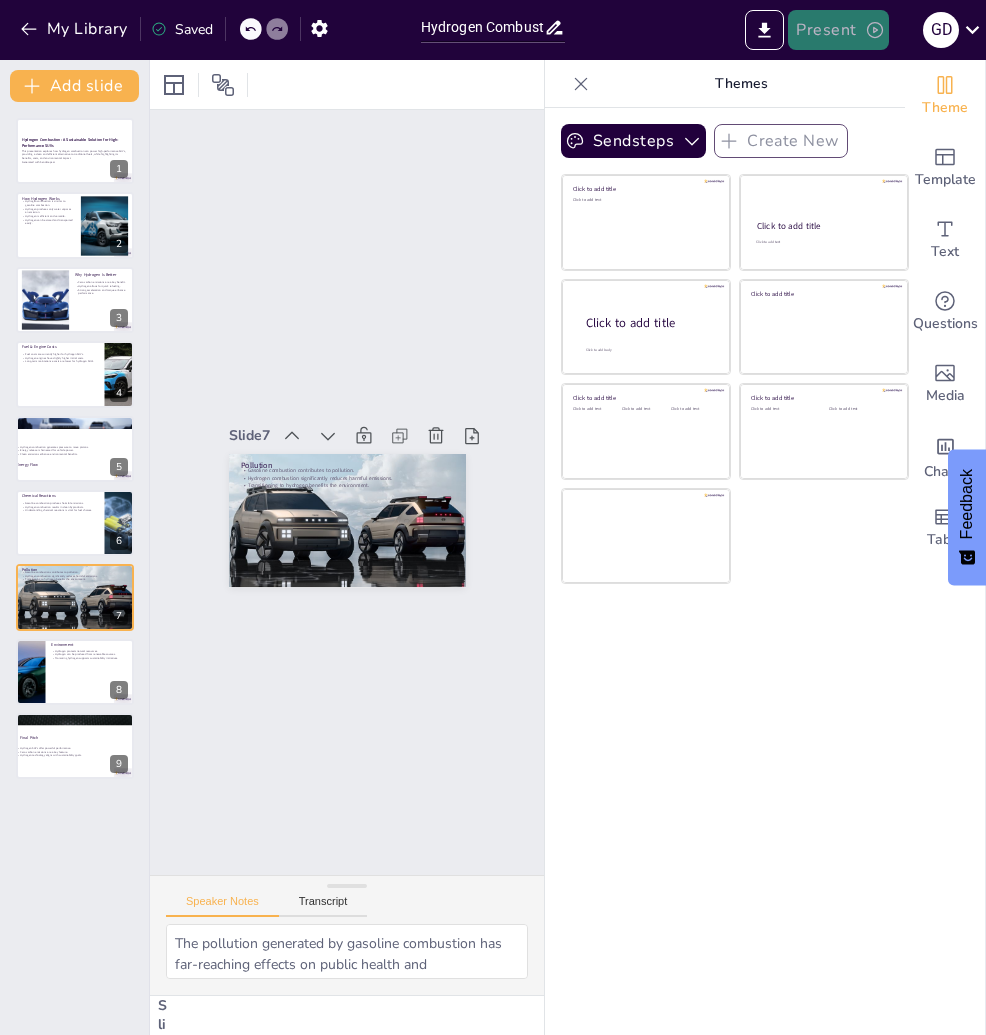click 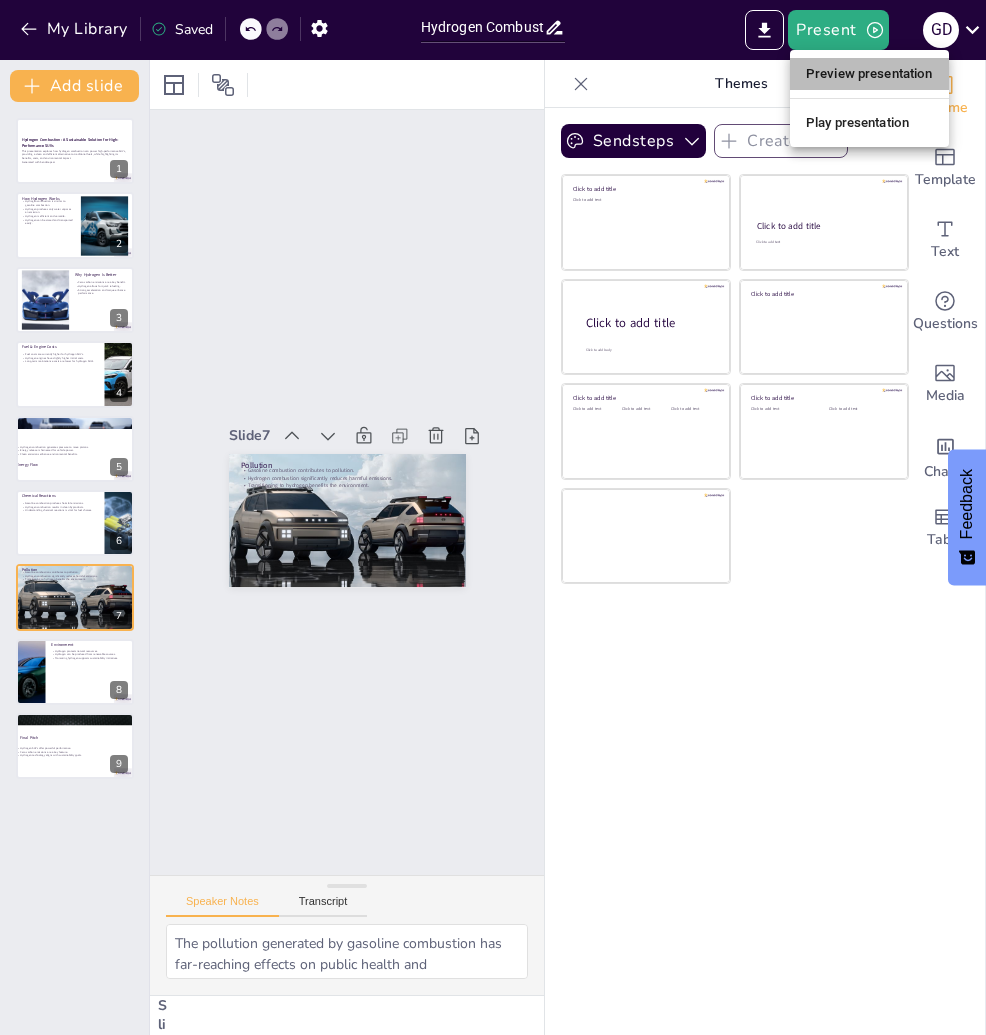 click on "Preview presentation" at bounding box center [869, 74] 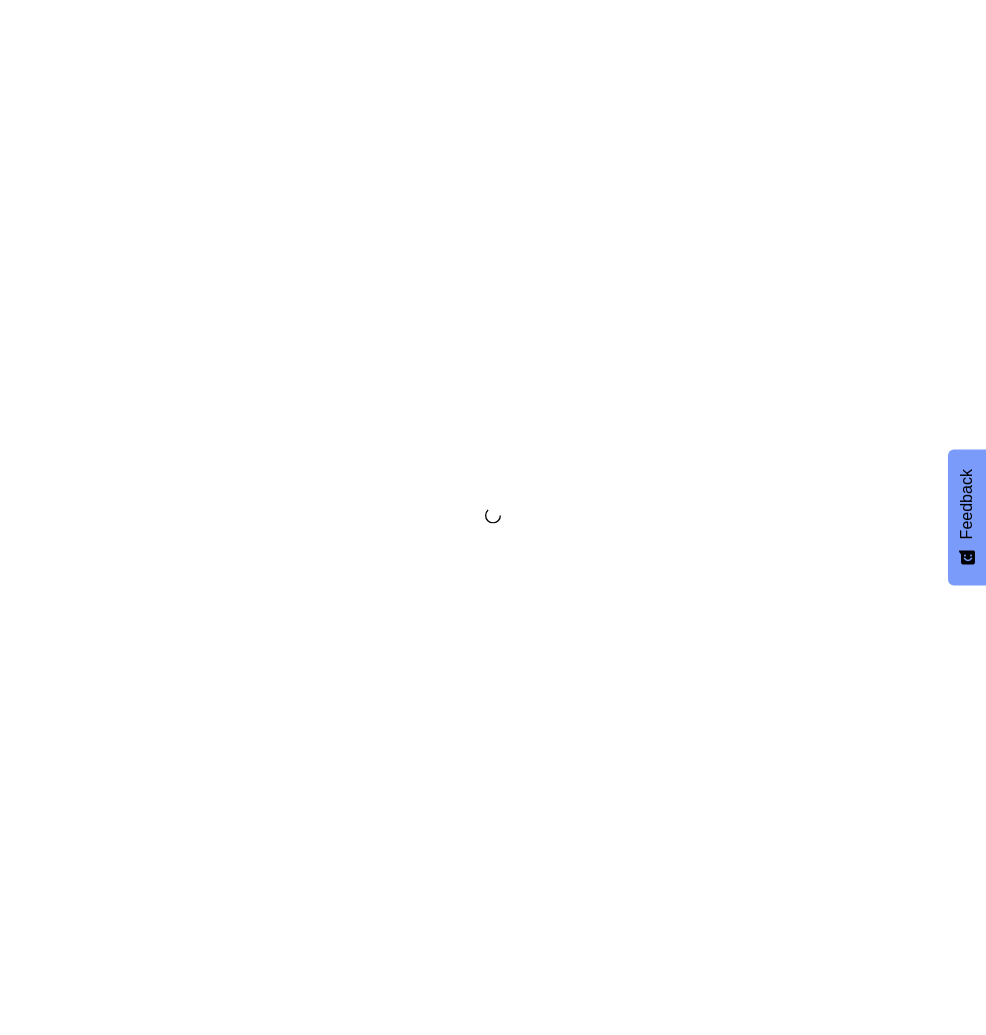 scroll, scrollTop: 0, scrollLeft: 0, axis: both 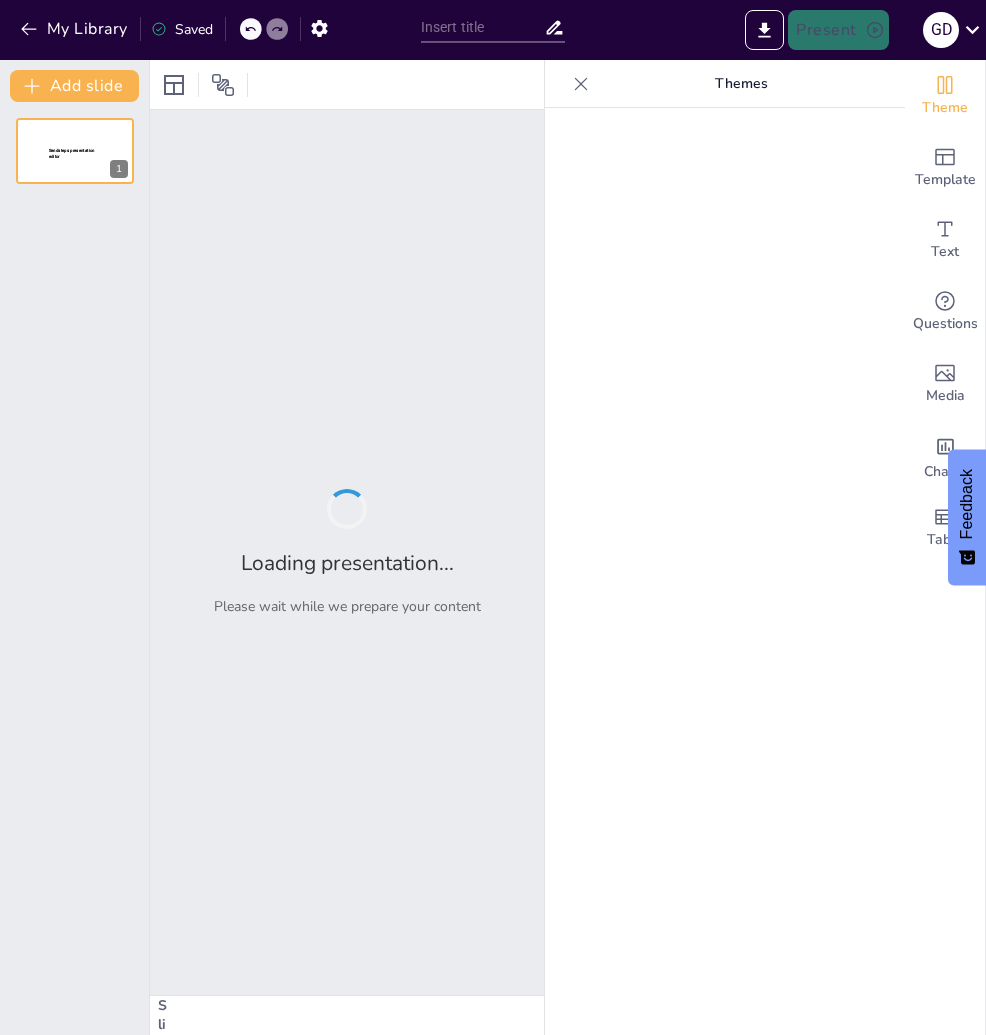 type on "Hydrogen Combustion: A Sustainable Solution for High-Performance SUVs" 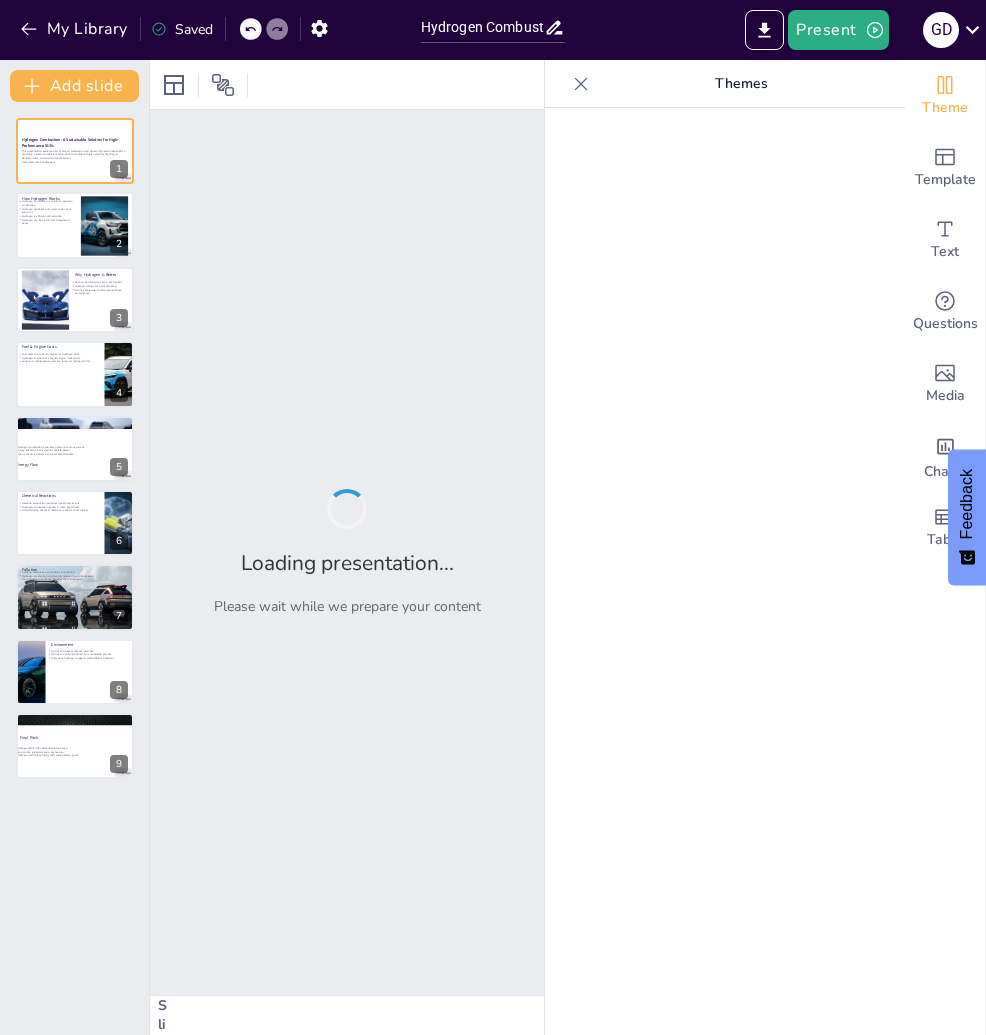 drag, startPoint x: 0, startPoint y: 0, endPoint x: 599, endPoint y: 327, distance: 682.44415 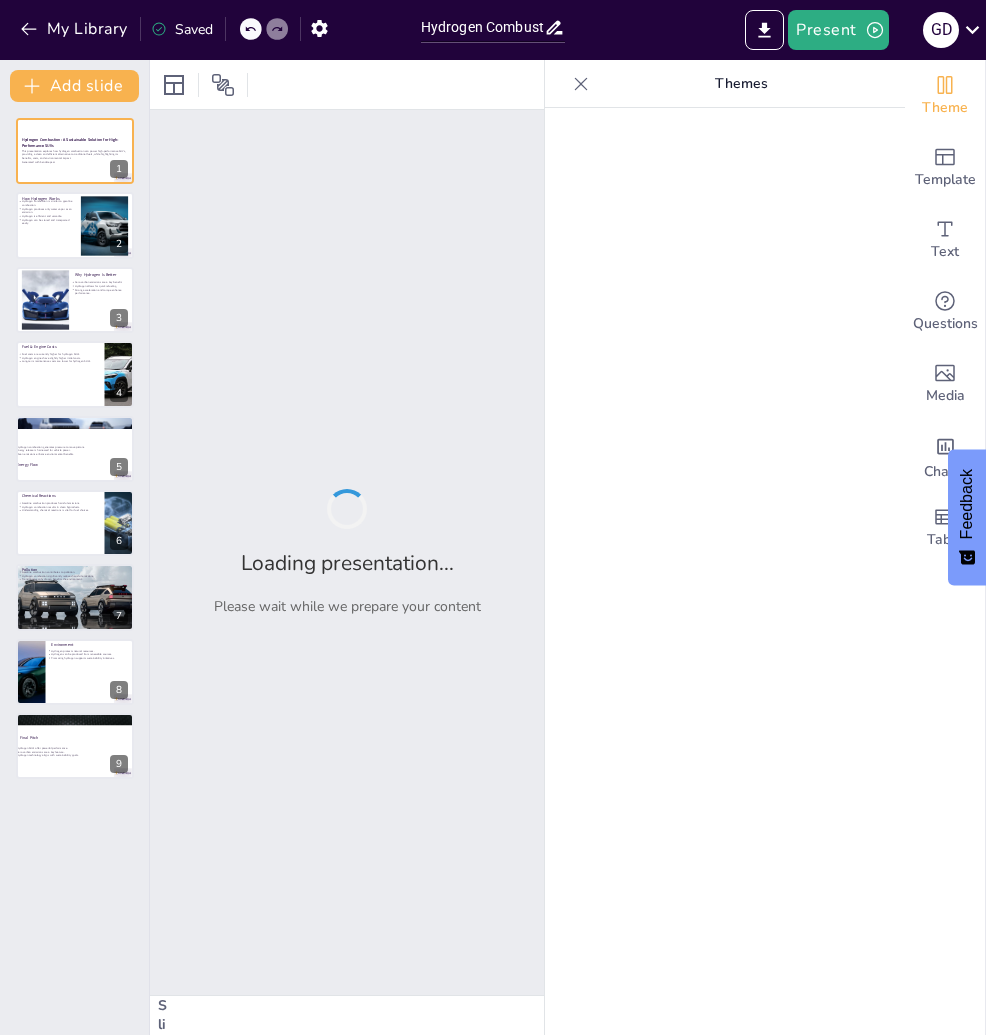 click on "My Library Saved Hydrogen Combustion: A Sustainable Solution for High-Performance SUVs Present [TEXT] Document fonts Roboto Recently used Akatab Popular fonts Lato Montserrat Open Sans Oswald Poppins Raleway Roboto Roboto Condensed Fonts A ABeeZee ADLaM Display AR One Sans Abel Abhaya Libre Aboreto Abril Fatface Abyssinica SIL Aclonica Acme Actor Adamina Advent Pro Afacad Afacad Flux Agbalumo Agdasima Agu Display Aguafina Script Akatab Akaya Kanadaka Akaya Telivigala Akronim Akshar Aladin Alata Alatsi Albert Sans Aldrich Alef L Lato M Montserrat O Open Sans Oswald P Poppins R Raleway Roboto Roboto Condensed Add slide Hydrogen Combustion: A Sustainable Solution for High-Performance SUVs This presentation explores how hydrogen combustion can power high-performance SUVs, providing a clean and efficient alternative to traditional fuels, while highlighting its benefits, costs, and environmental impact. Generated with Sendsteps.ai 1 How Hydrogen Works Hydrogen combustion is similar to gasoline combustion. 2 3 4 5 6 7" at bounding box center [493, 517] 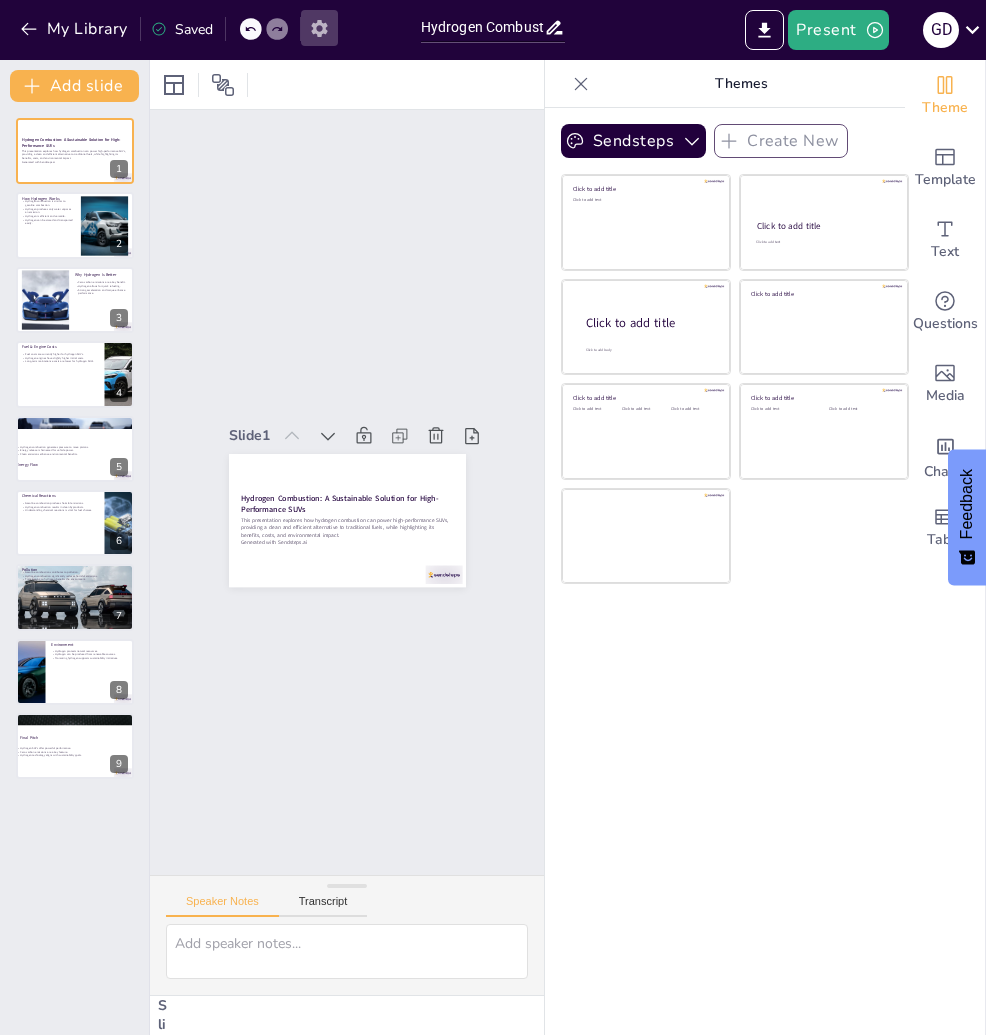 click 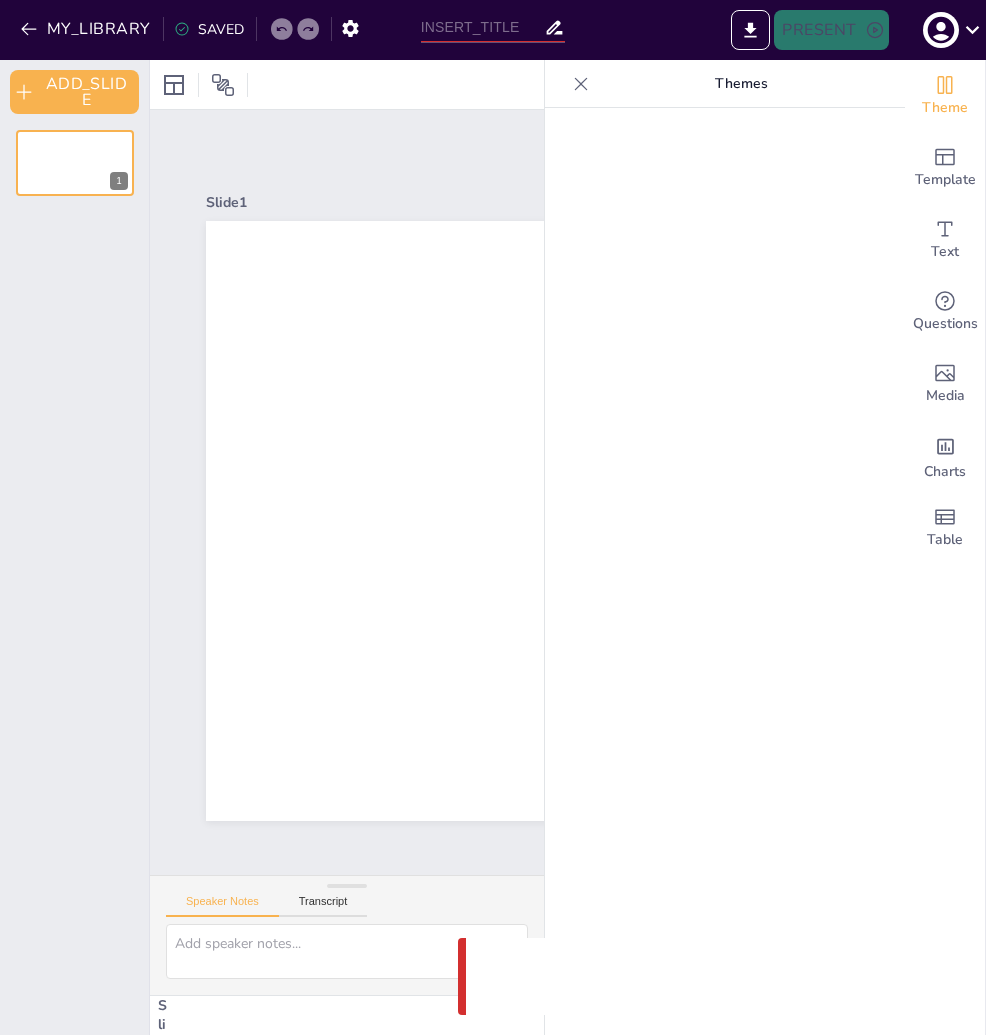 scroll, scrollTop: 0, scrollLeft: 0, axis: both 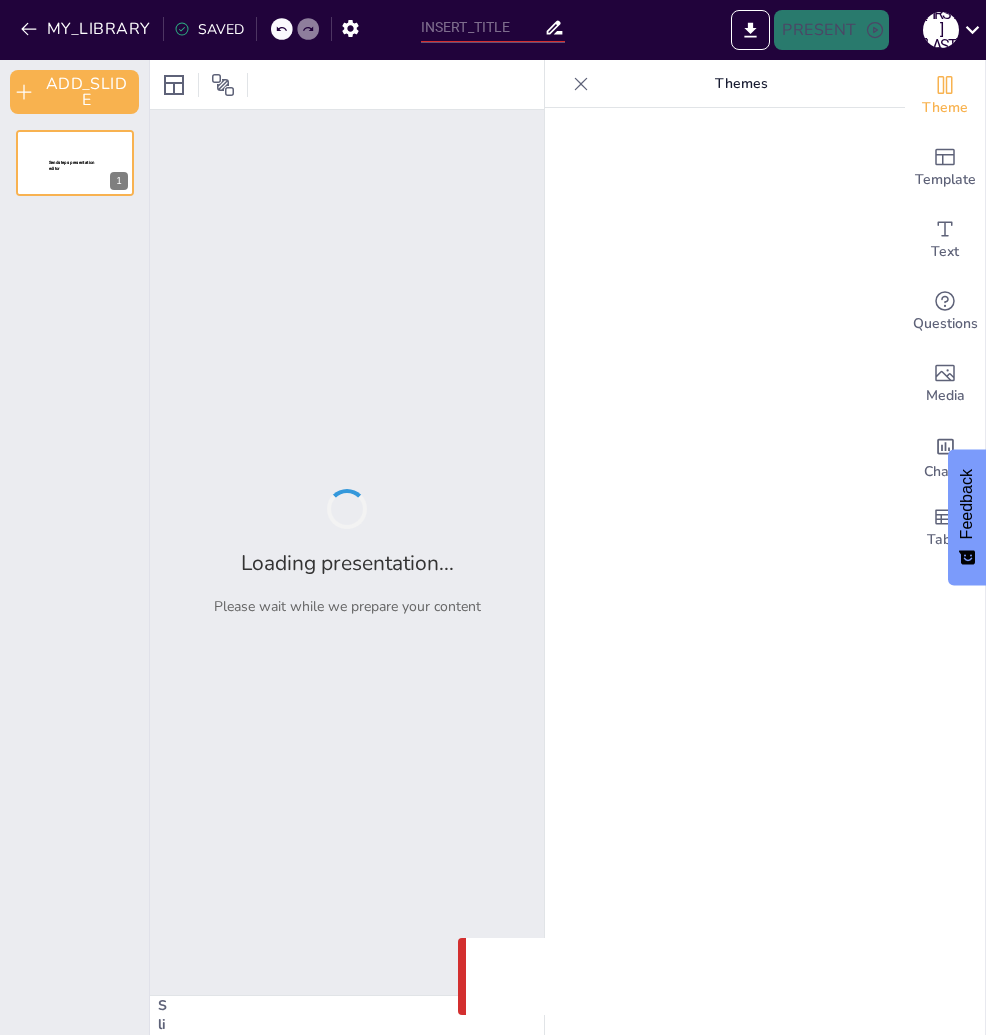 type on "Hydrogen Combustion: A Sustainable Solution for High-Performance SUVs" 